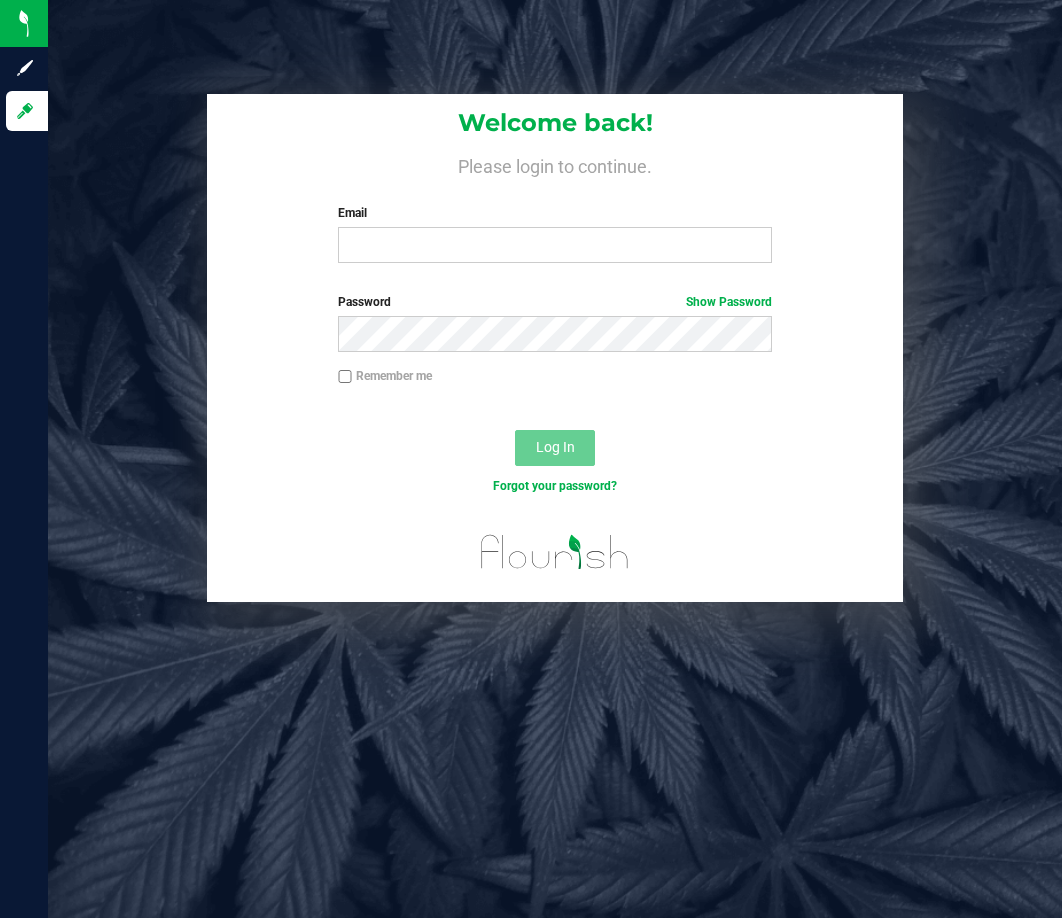 scroll, scrollTop: 0, scrollLeft: 0, axis: both 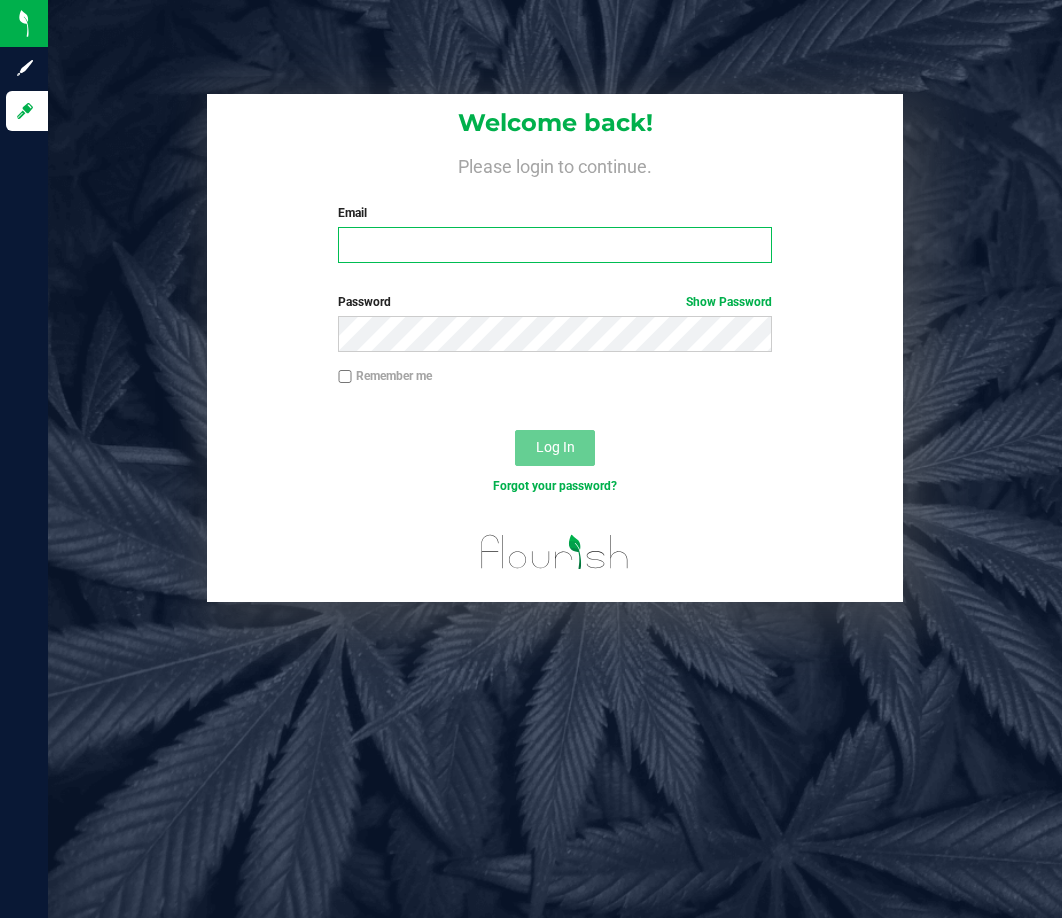 click on "Email" at bounding box center (555, 245) 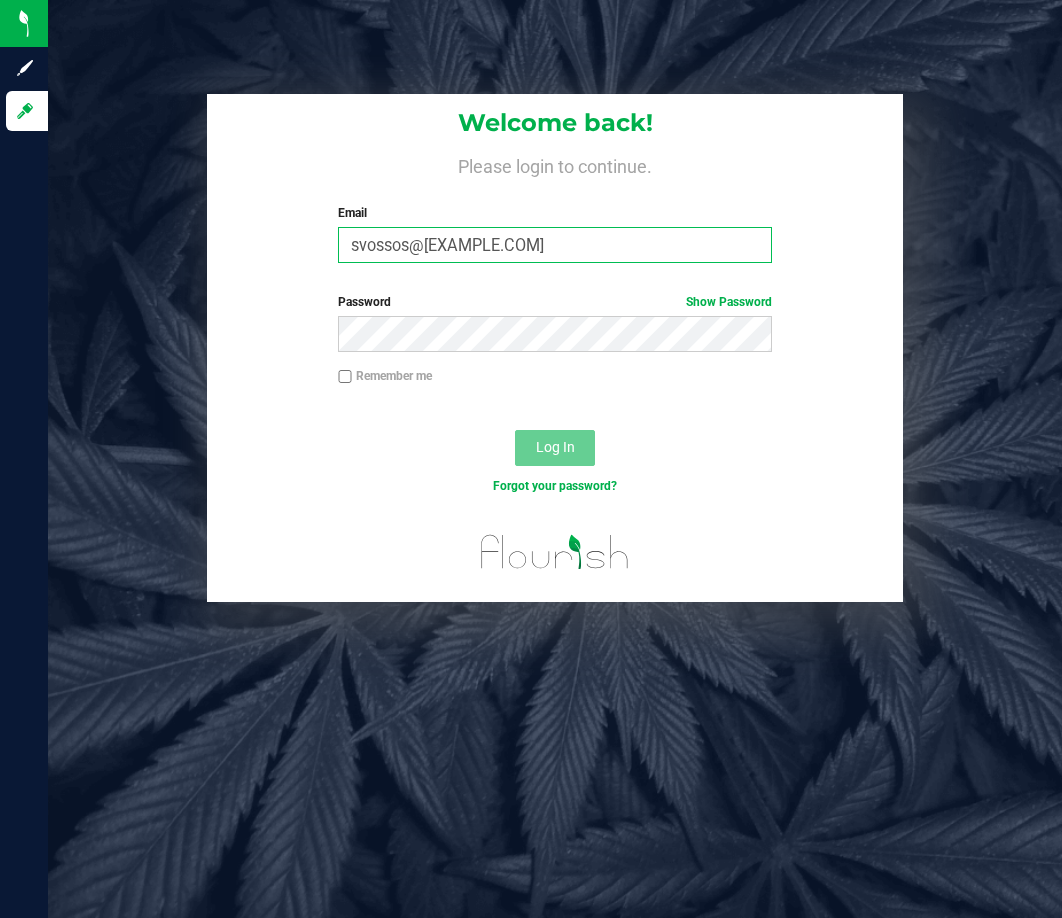 type on "svossos@[EXAMPLE.COM]" 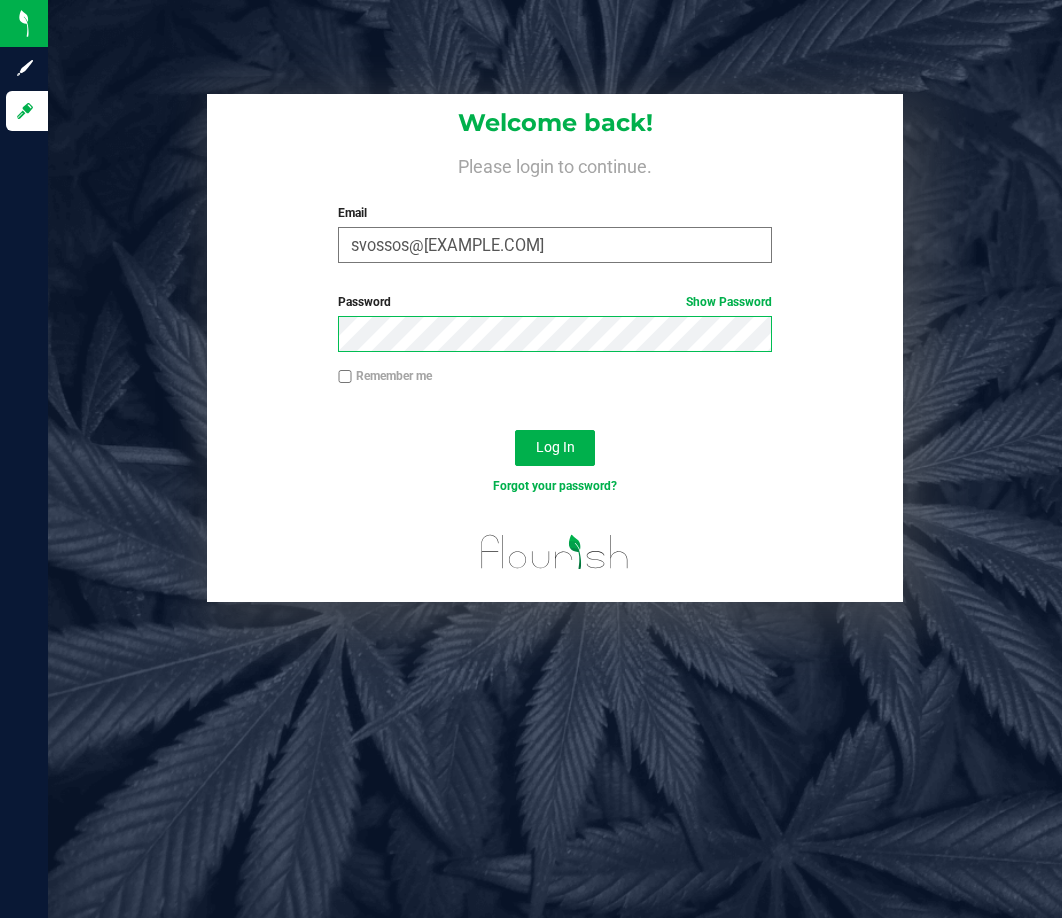 click on "Log In" at bounding box center (555, 448) 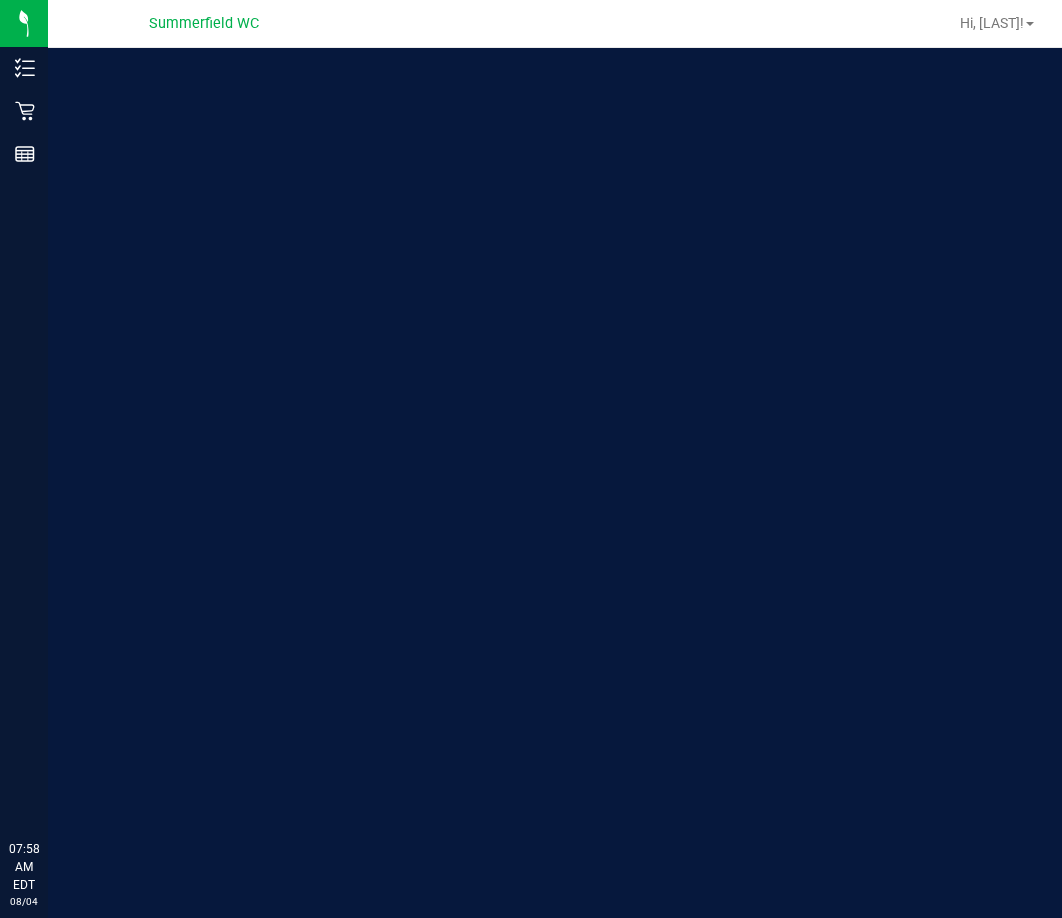 scroll, scrollTop: 0, scrollLeft: 0, axis: both 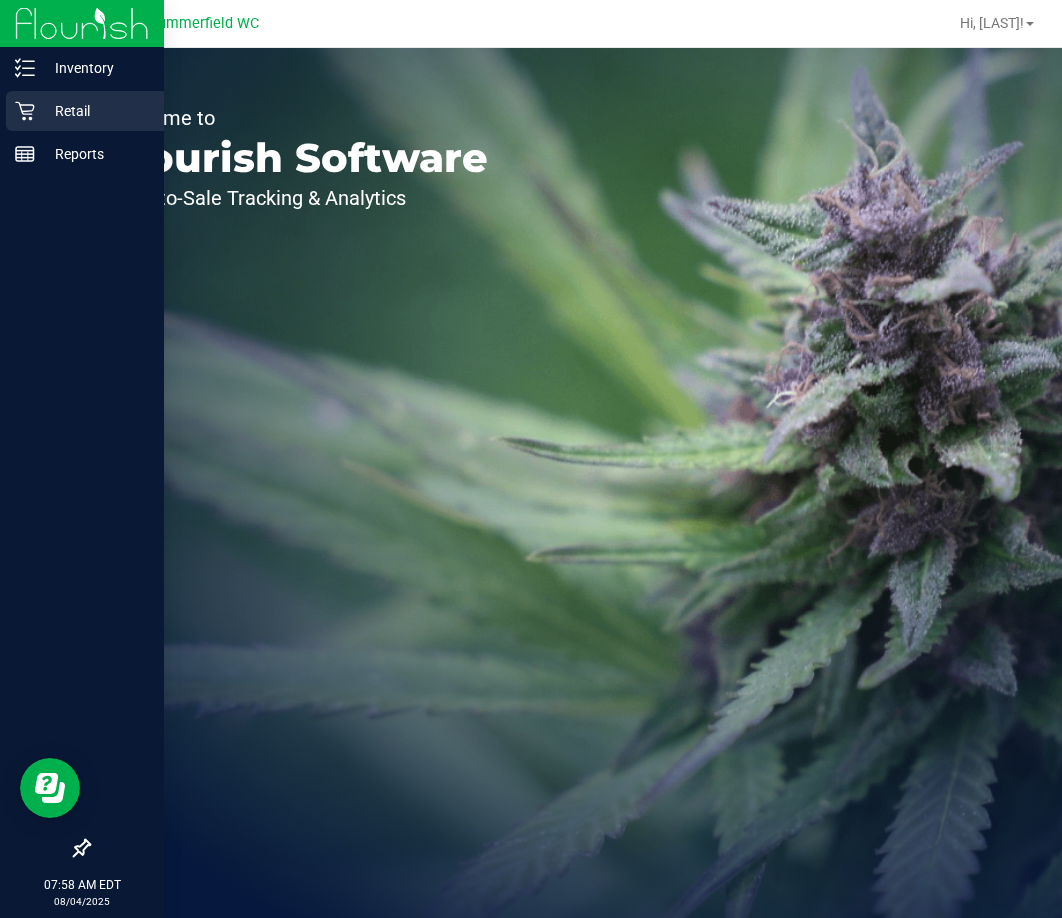 click on "Retail" at bounding box center [95, 111] 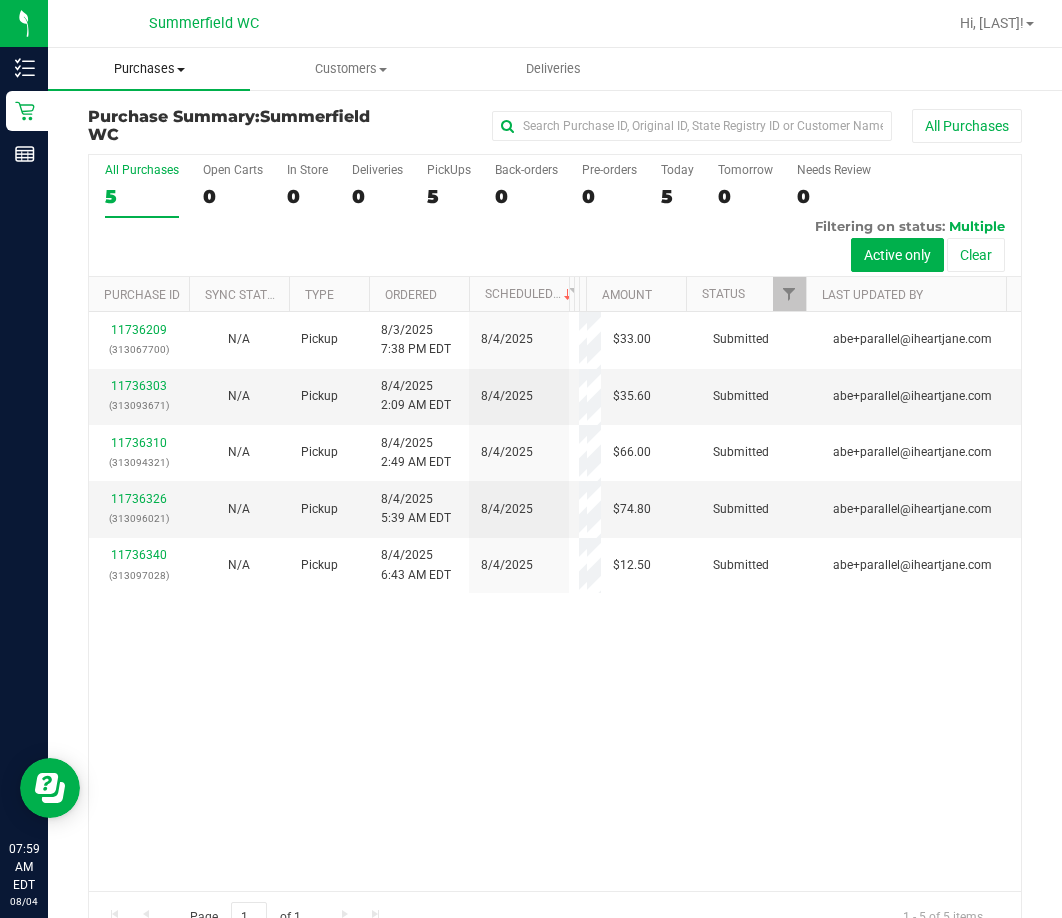 click on "Purchases" at bounding box center [149, 69] 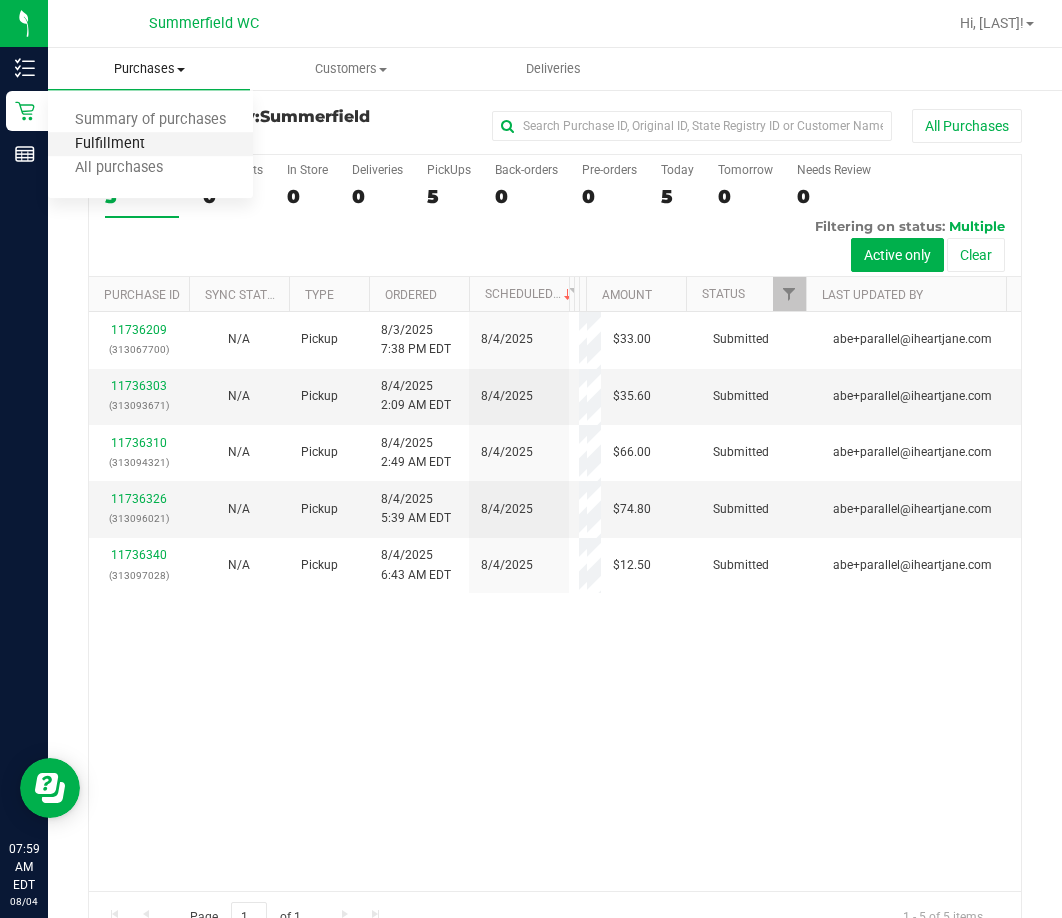 click on "Fulfillment" at bounding box center (110, 144) 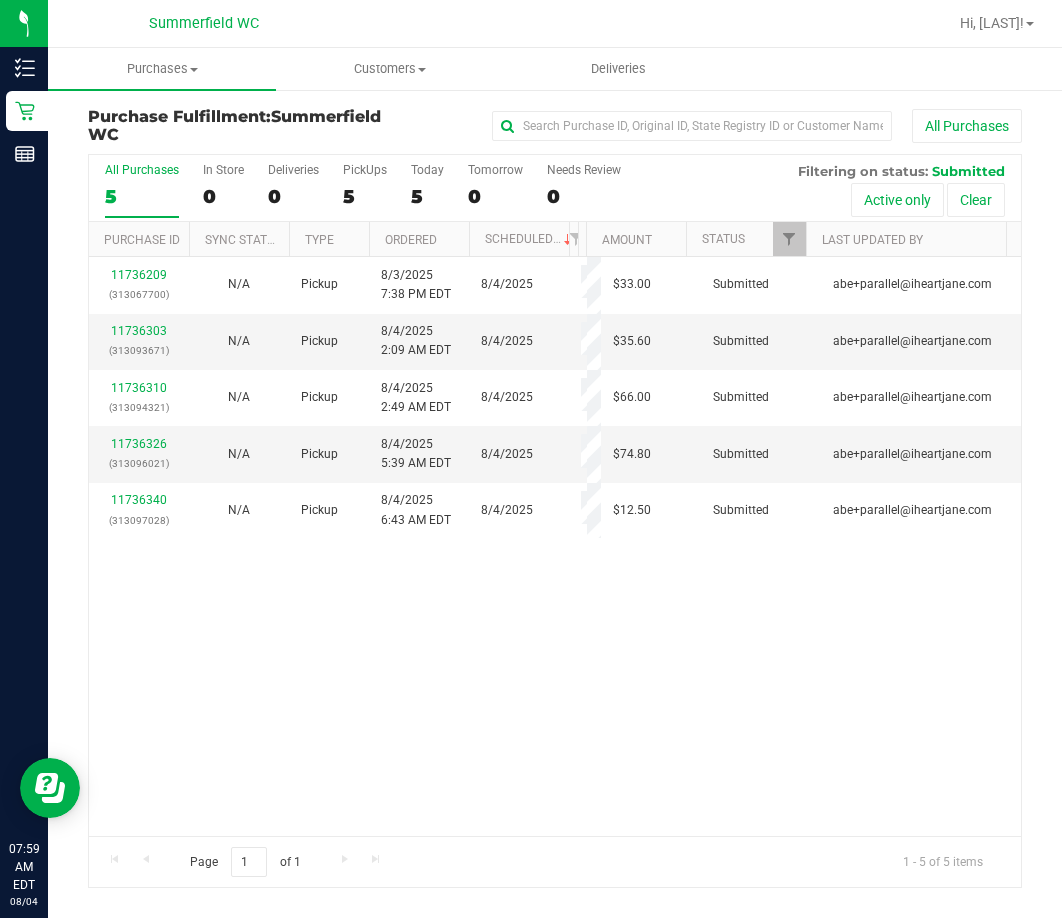 click on "Original ID: 313096021
$33.00
Submitted abe+parallel@[EXAMPLE.COM]
11736303
(313093671)
N/A
Pickup 8/3/2025 7:38 PM EDT 8/4/2025
$35.60
Submitted abe+parallel@[EXAMPLE.COM]
11736310
(313094321)
N/A
Pickup 8/4/2025 2:09 AM EDT 8/4/2025
$66.00
Submitted abe+parallel@[EXAMPLE.COM]" at bounding box center (555, 546) 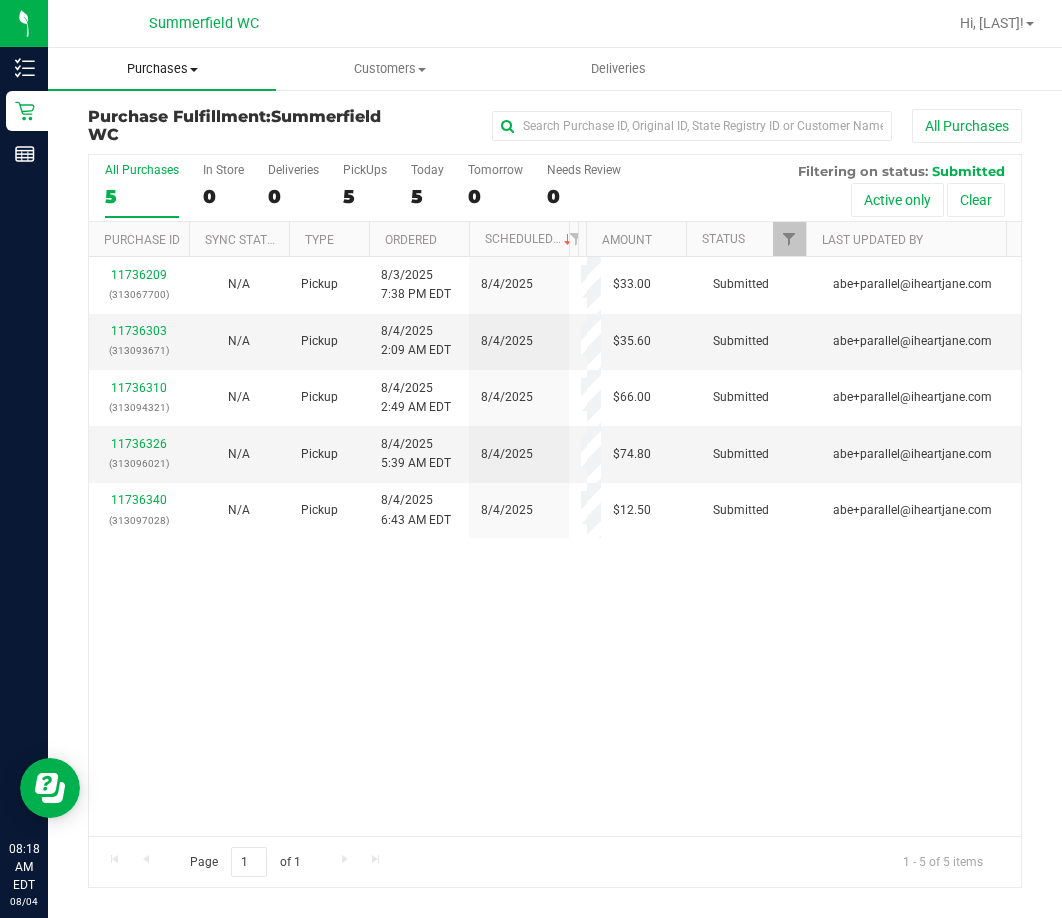 click on "Purchases
Summary of purchases
Fulfillment
All purchases" at bounding box center (162, 69) 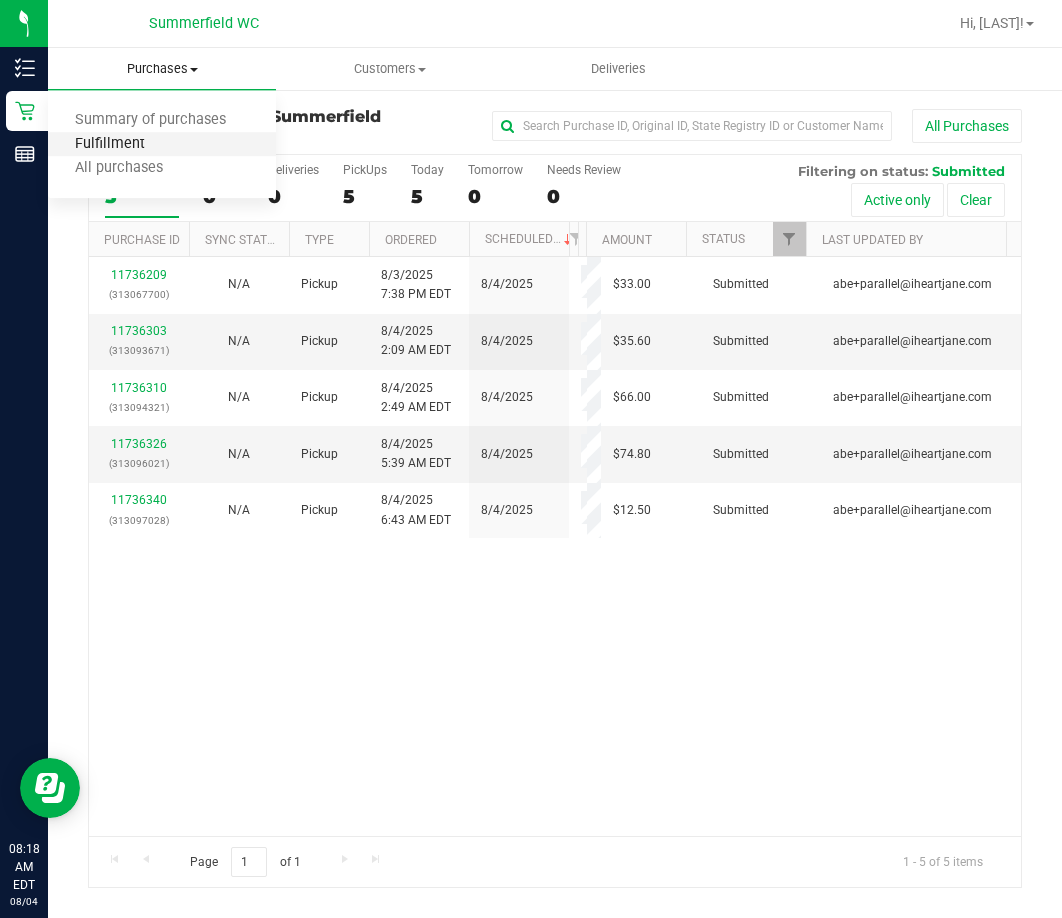 click on "Fulfillment" at bounding box center (110, 144) 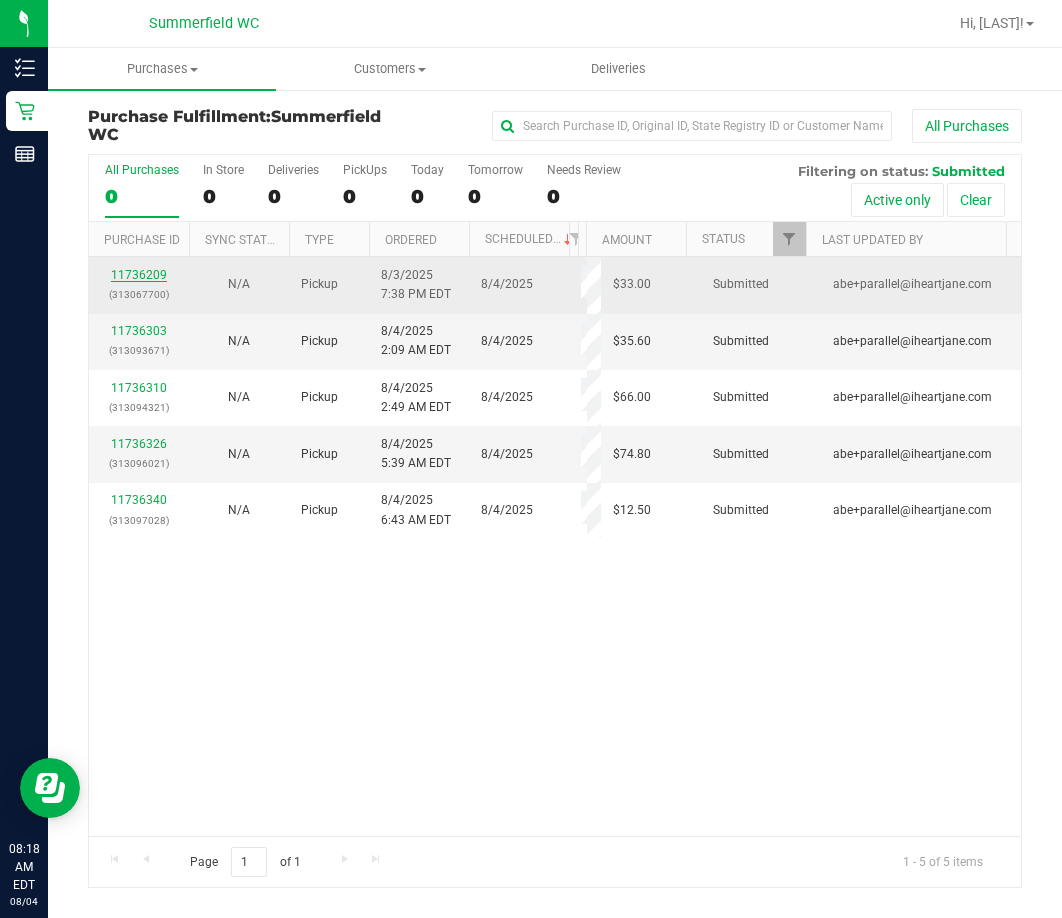 click on "11736209" at bounding box center (139, 275) 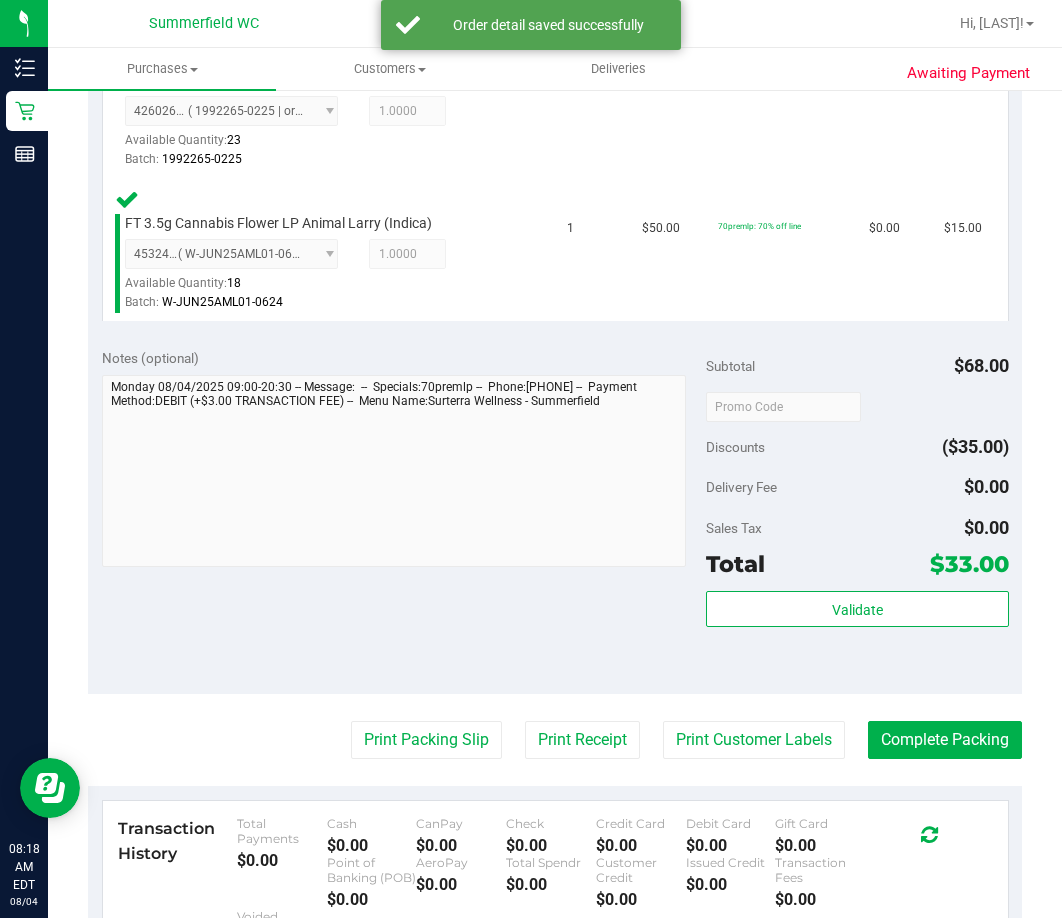 scroll, scrollTop: 700, scrollLeft: 0, axis: vertical 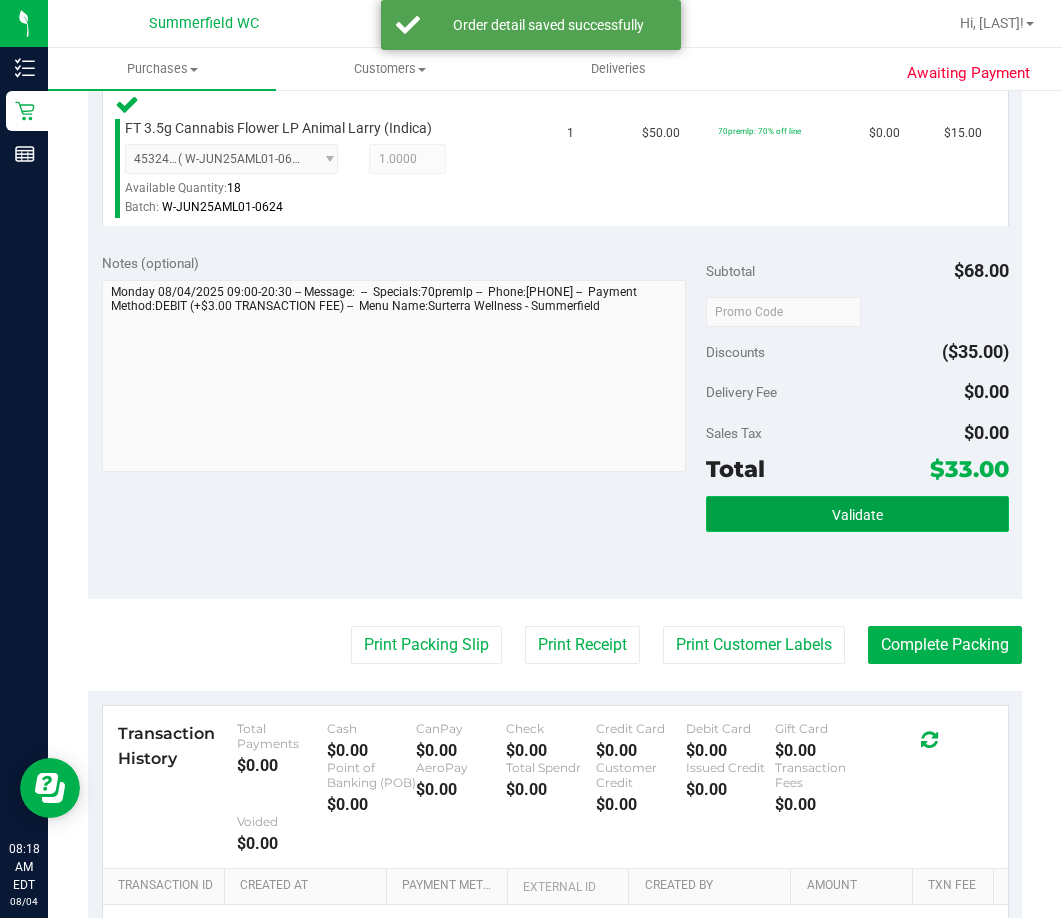 click on "Validate" at bounding box center [857, 515] 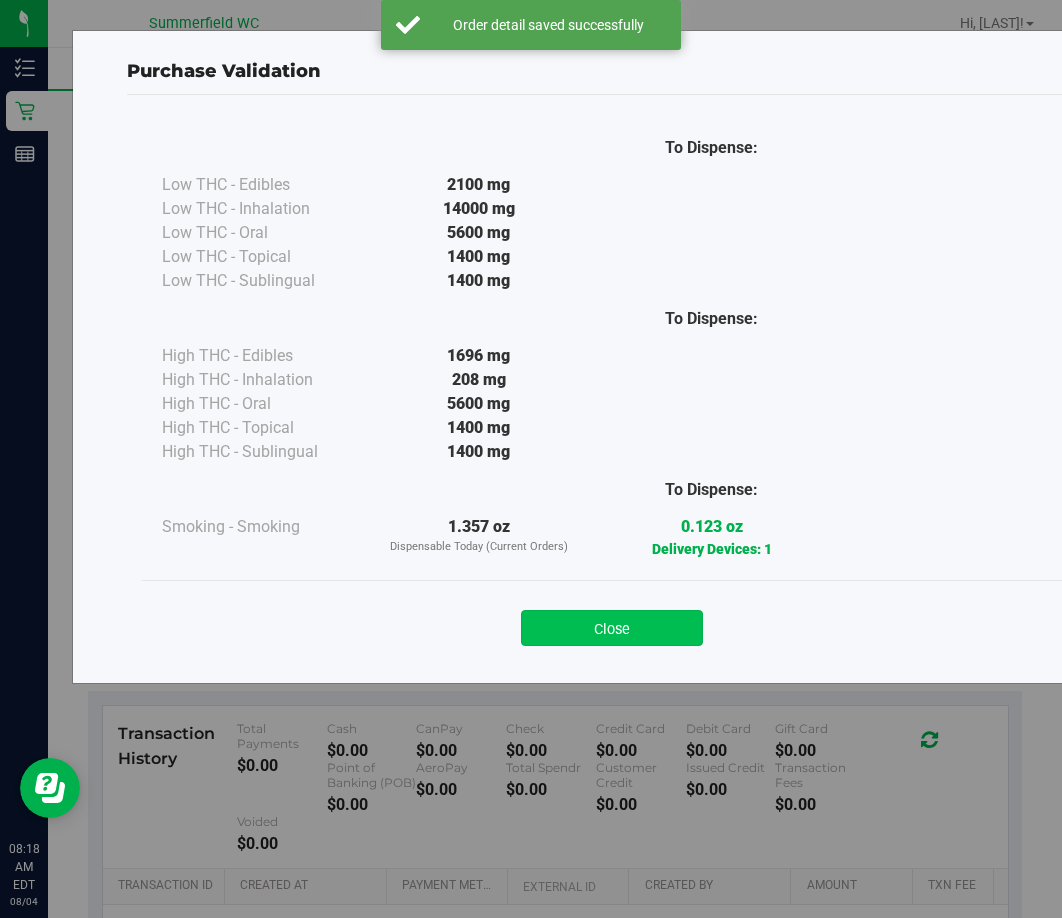 click on "Close" at bounding box center (612, 628) 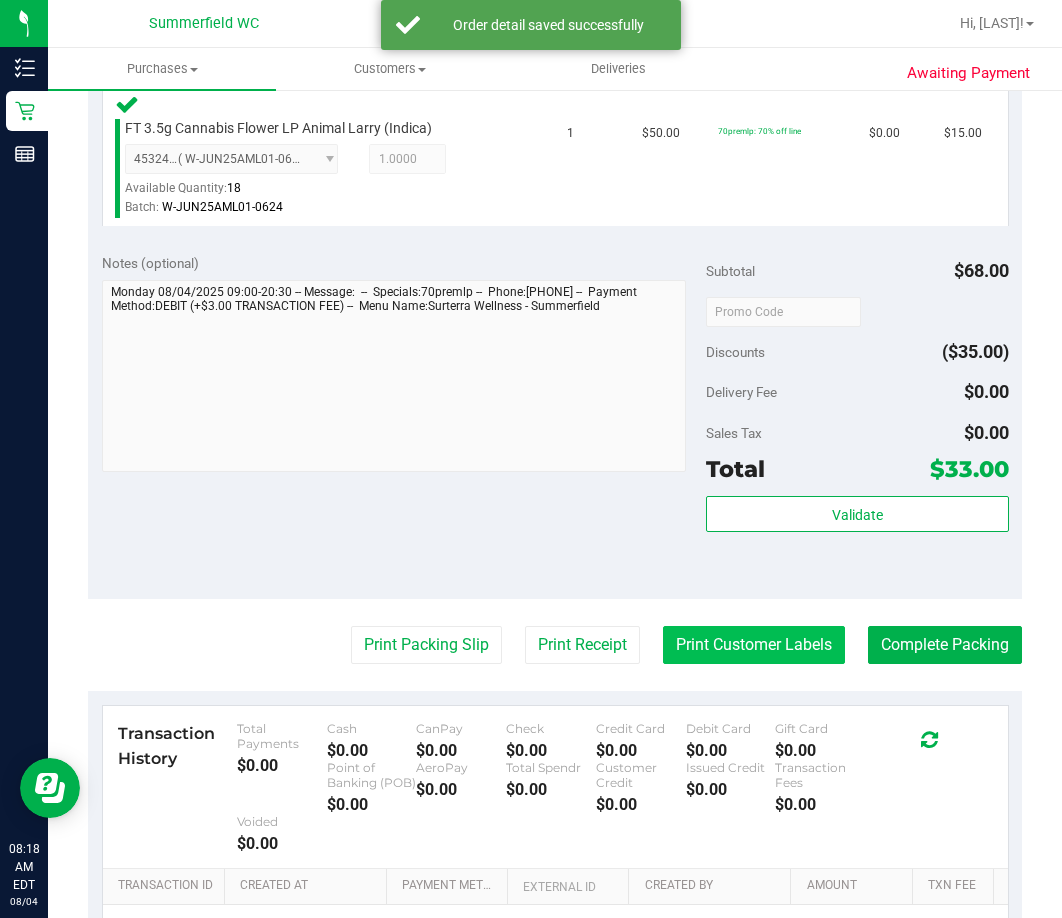 click on "Print Customer Labels" at bounding box center [754, 645] 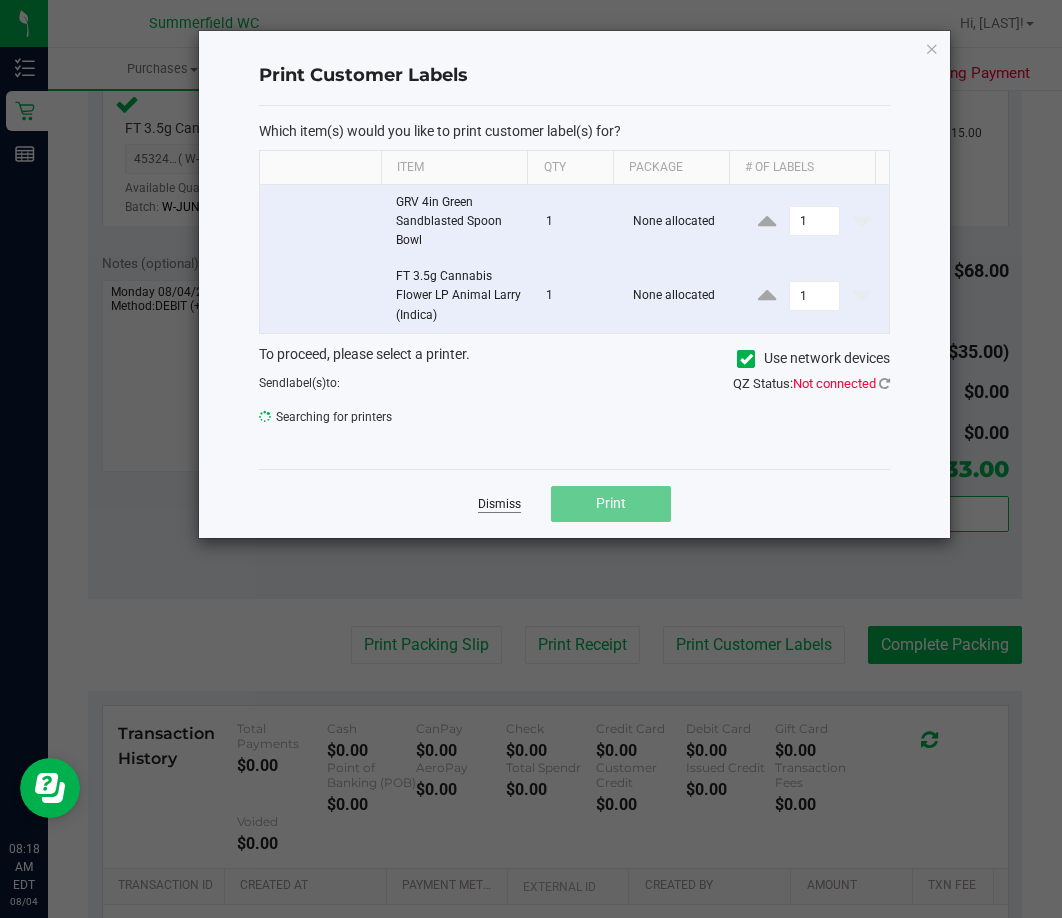 click on "Dismiss" 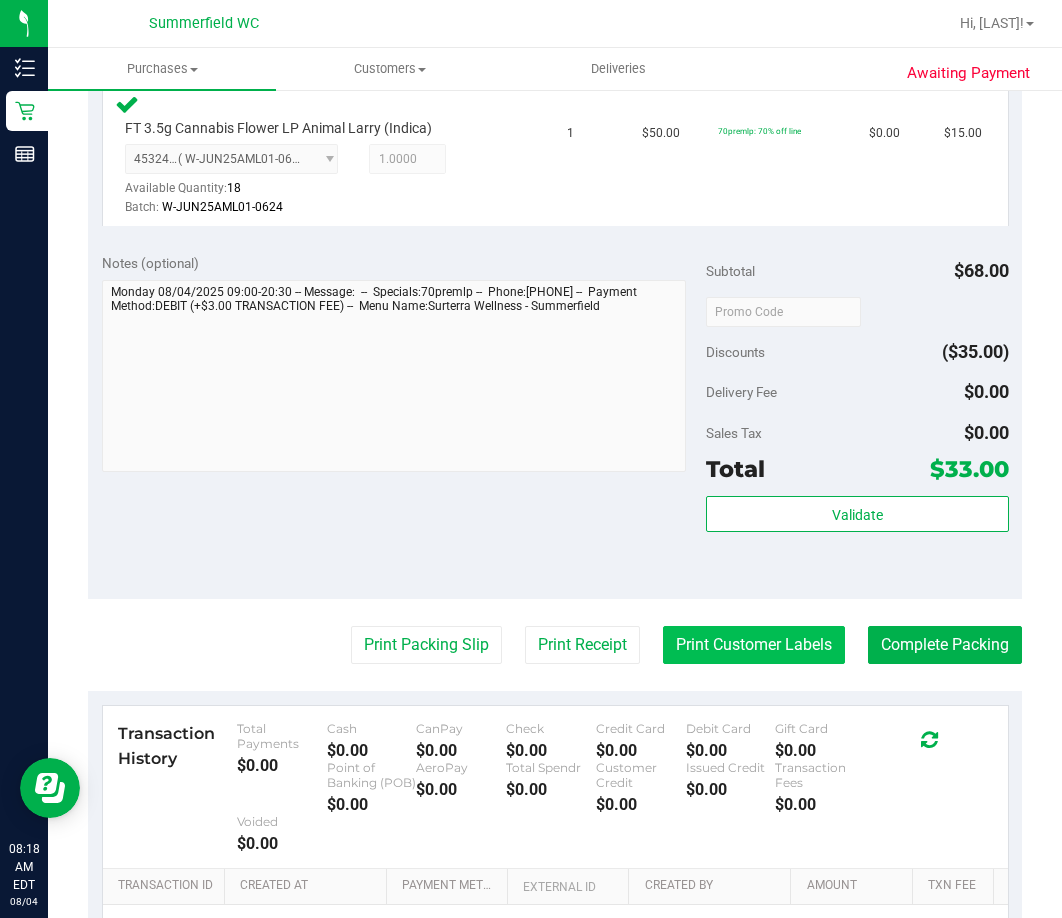 click on "Print Customer Labels" at bounding box center [754, 645] 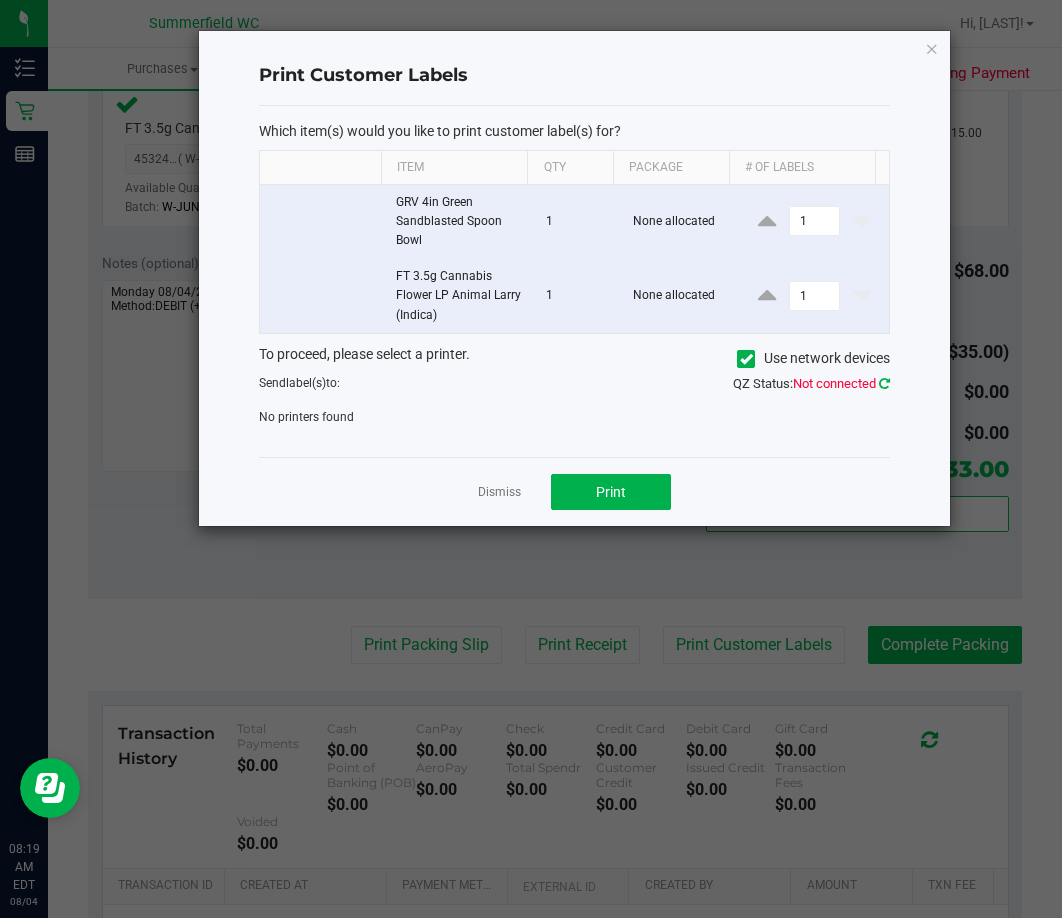 click 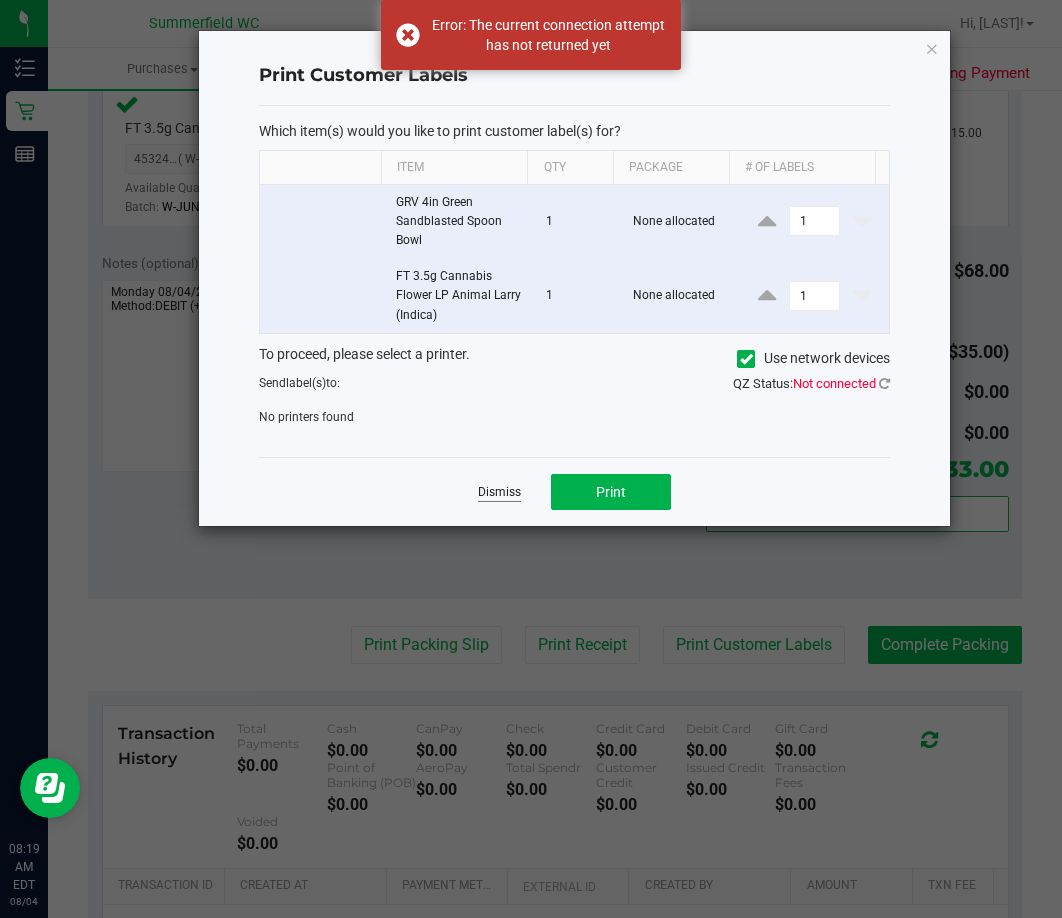 click on "Dismiss" 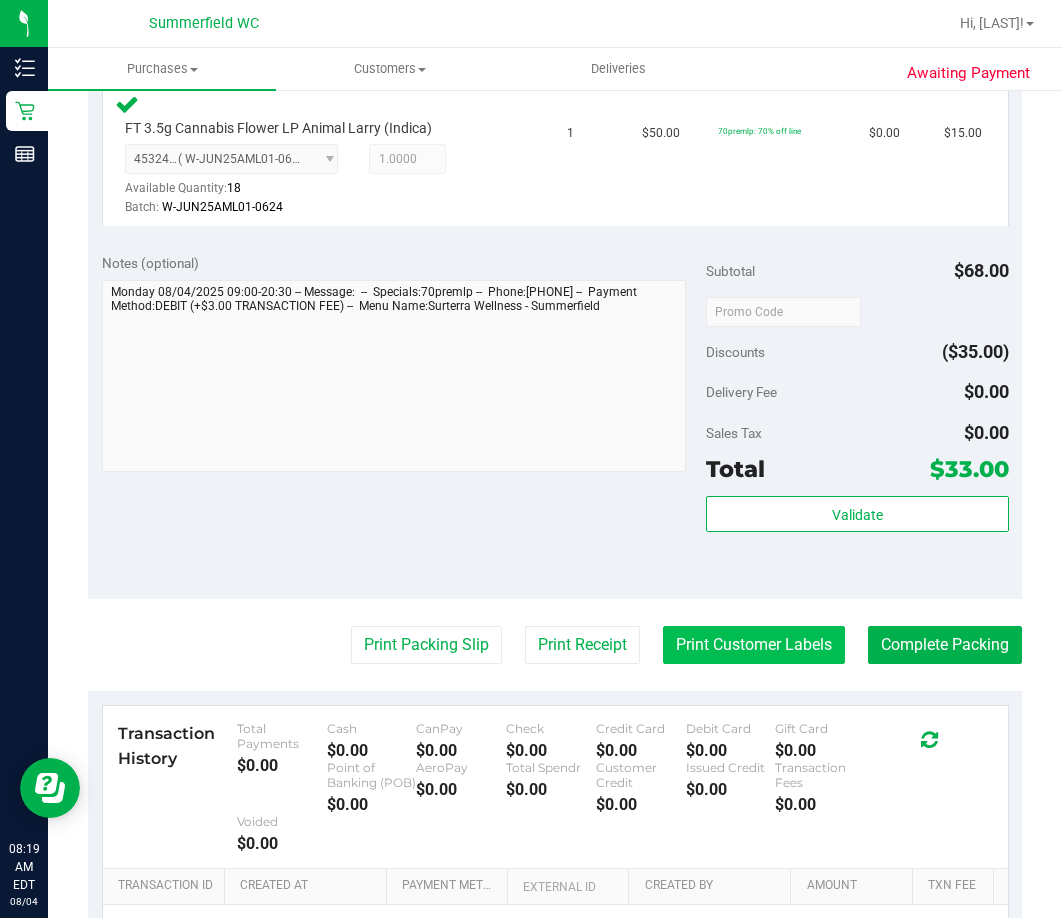 click on "Print Customer Labels" at bounding box center [754, 645] 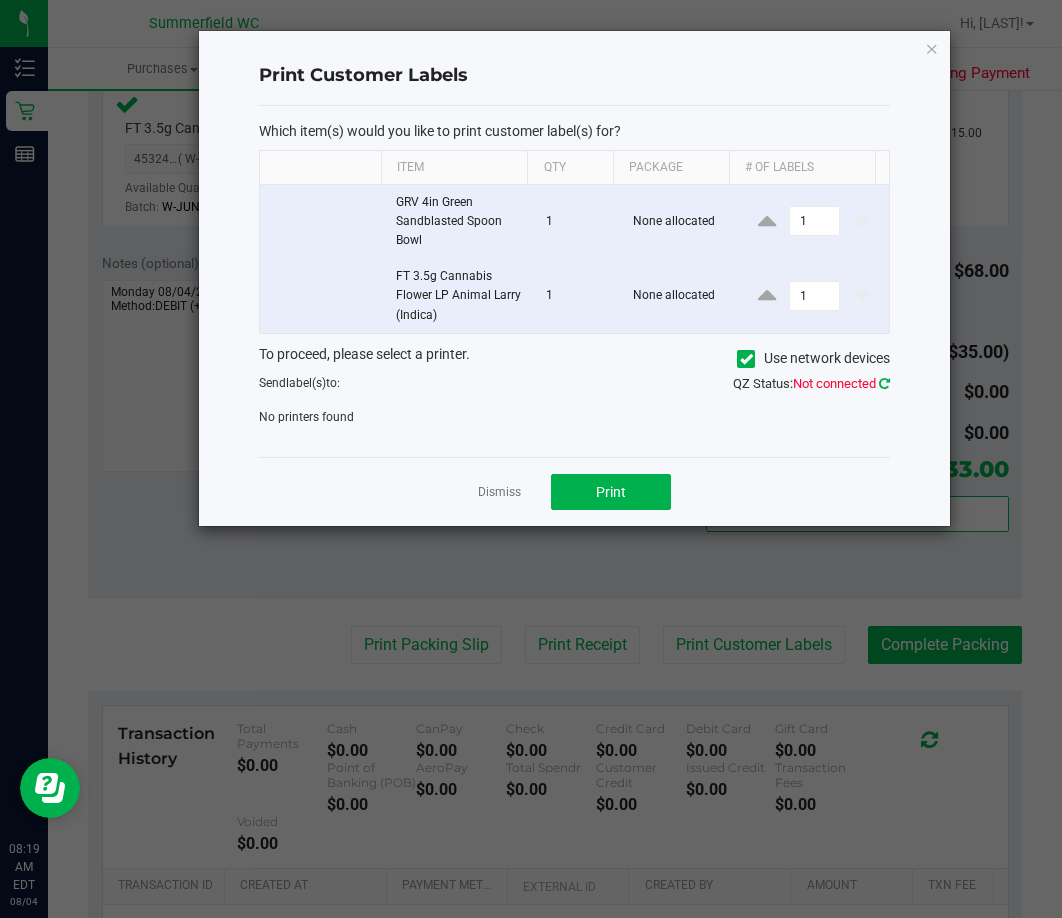 click 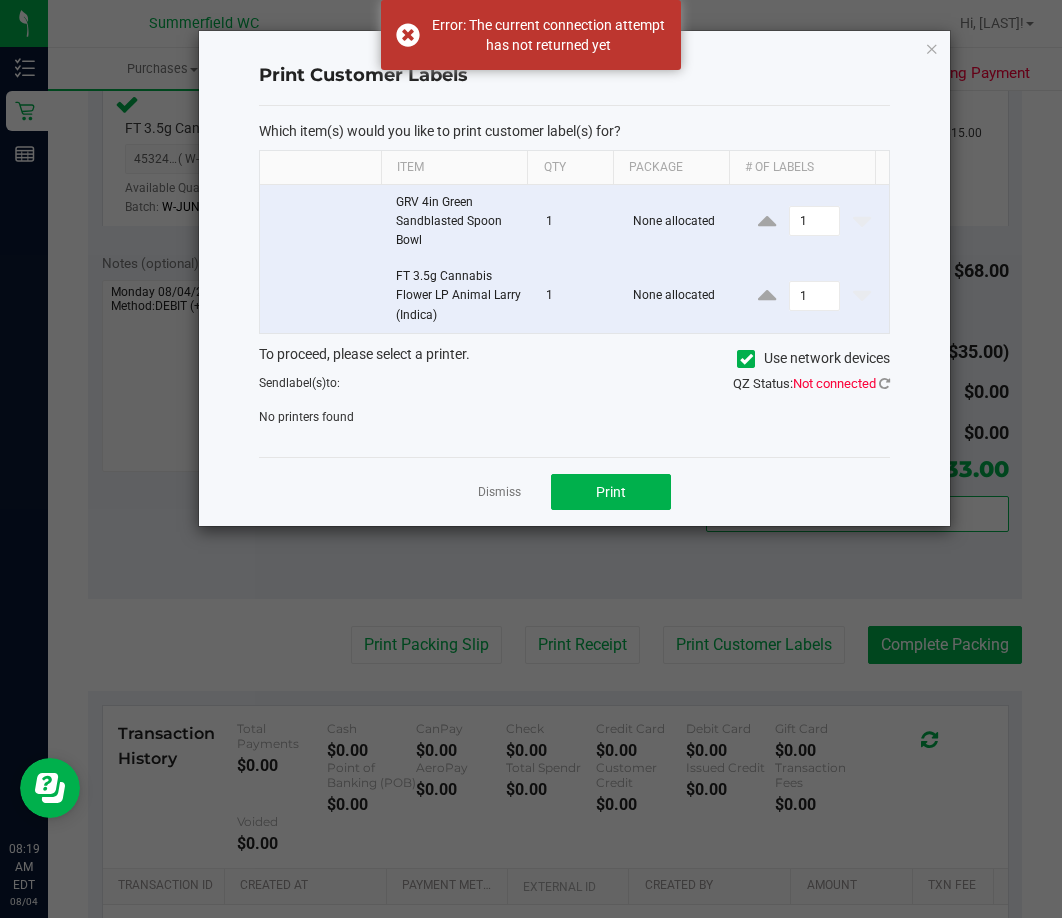 click on "To proceed, please select a printer.   Use network devices  Send  label(s)  to:  QZ Status:   Not connected   No printers found" 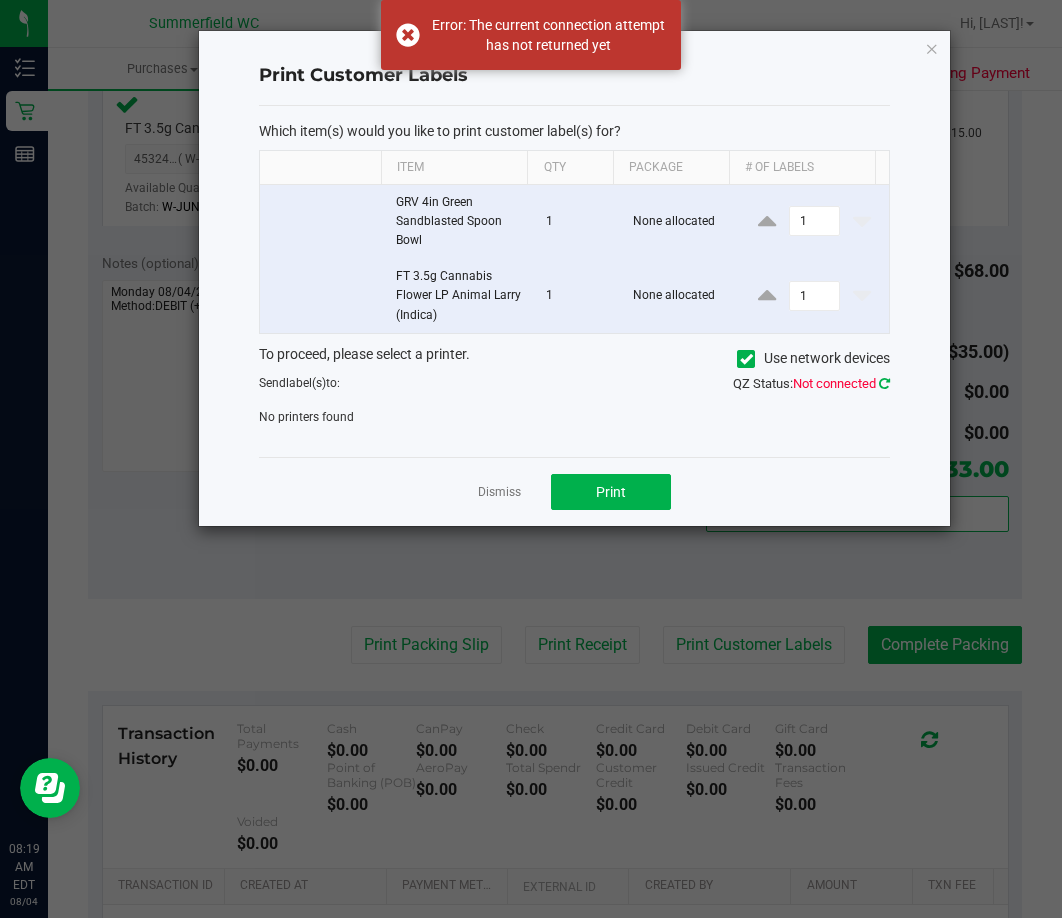 click 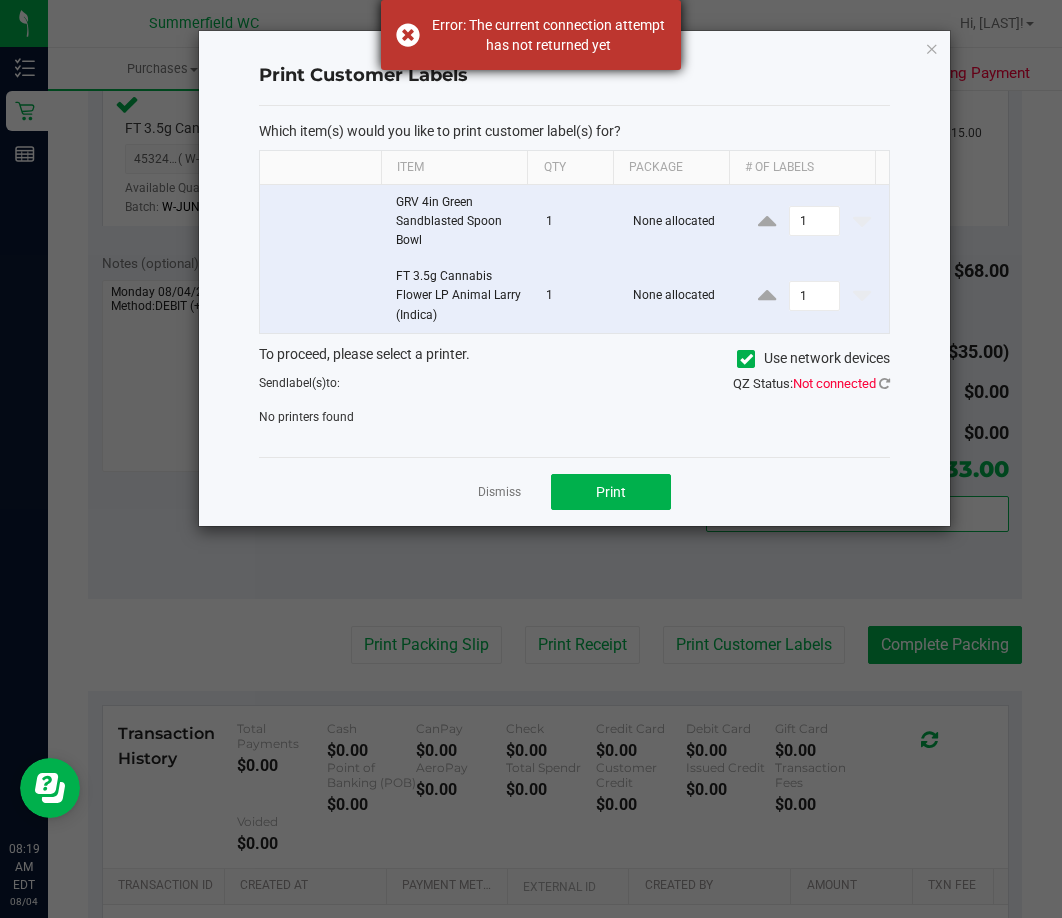 click on "Error: The current connection attempt has not returned yet" at bounding box center (531, 35) 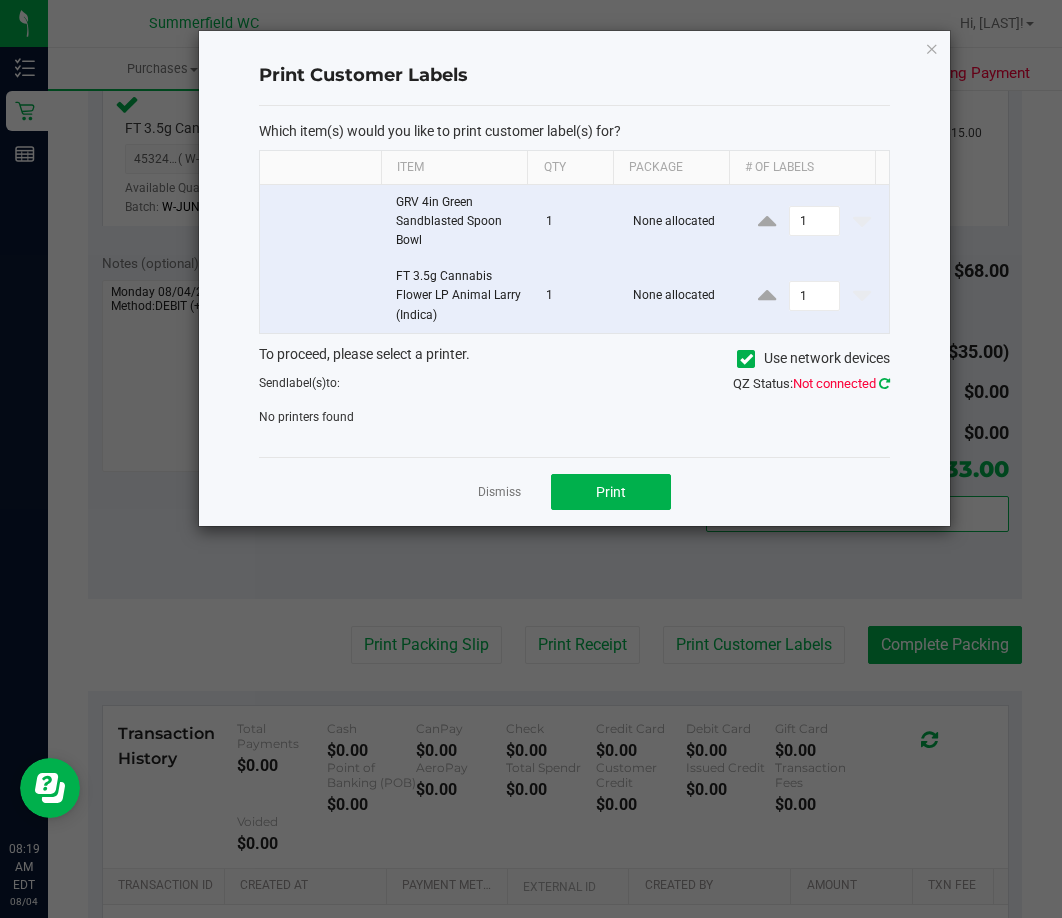 click 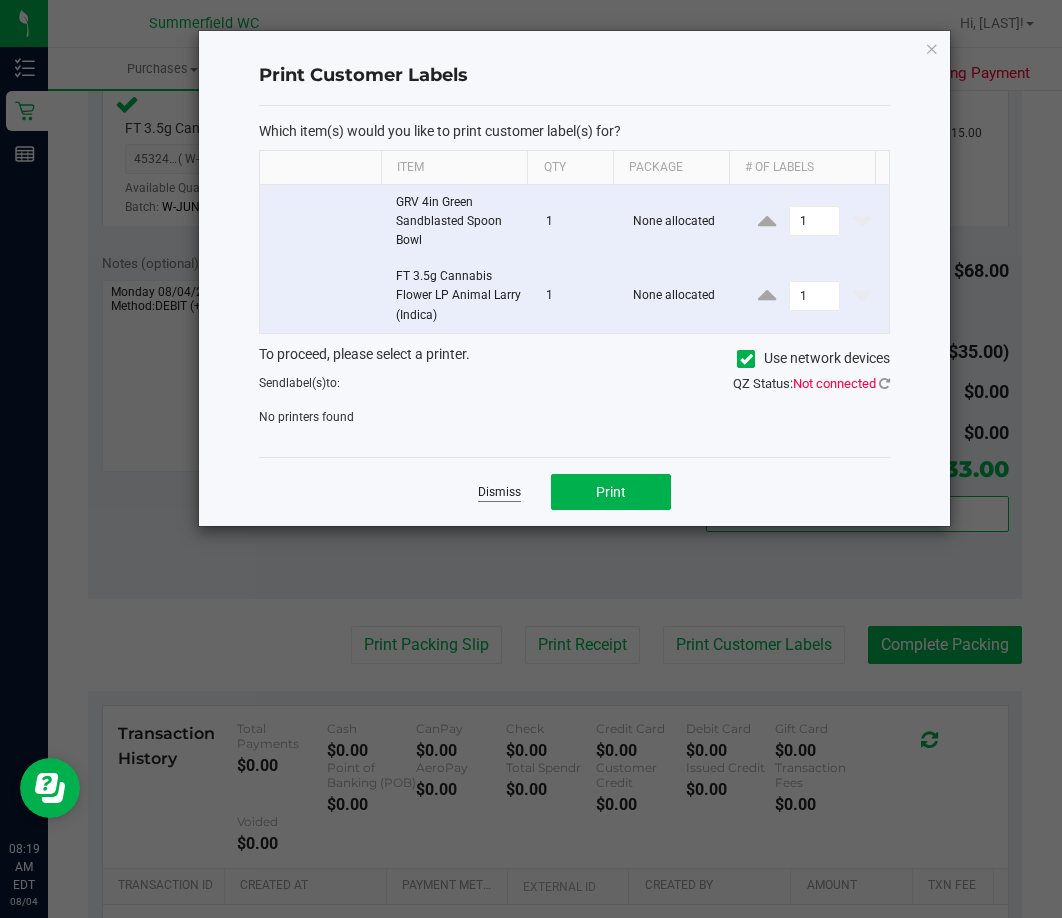click on "Dismiss" 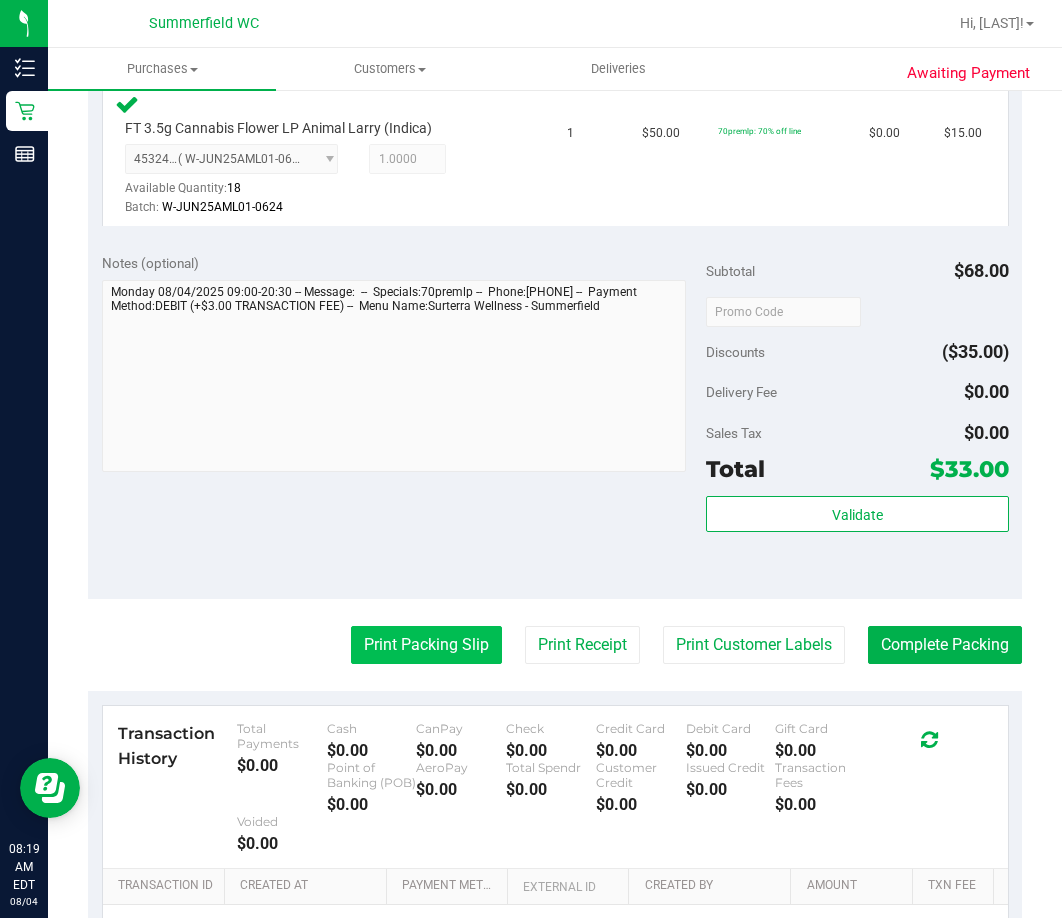 click on "Print Packing Slip" at bounding box center (426, 645) 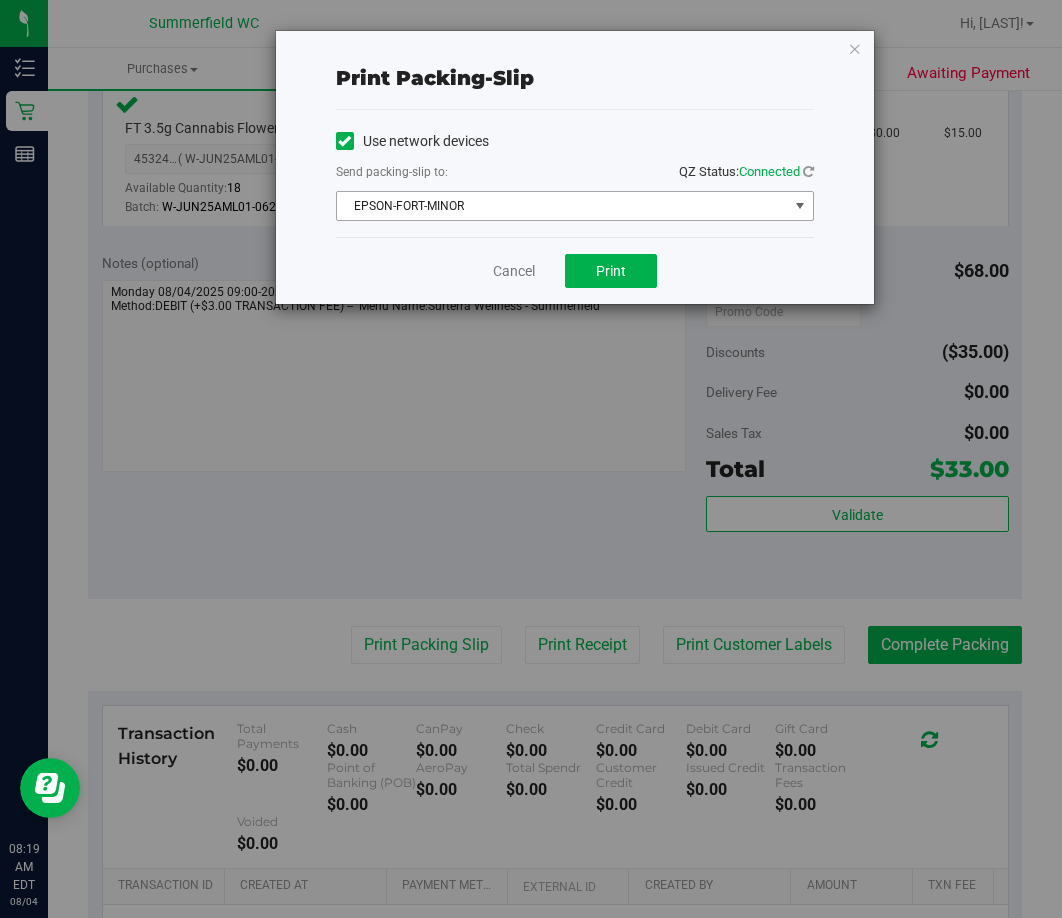 click on "EPSON-FORT-MINOR" at bounding box center [562, 206] 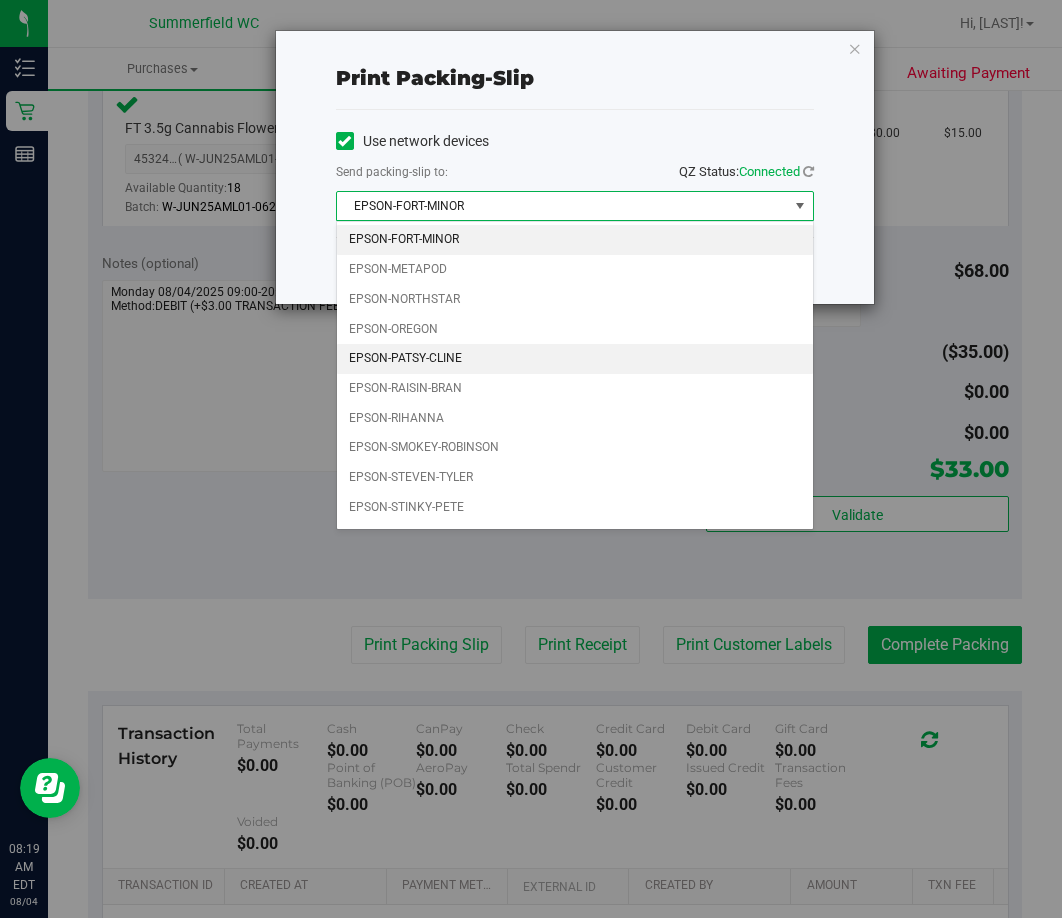 click on "EPSON-PATSY-CLINE" at bounding box center [575, 359] 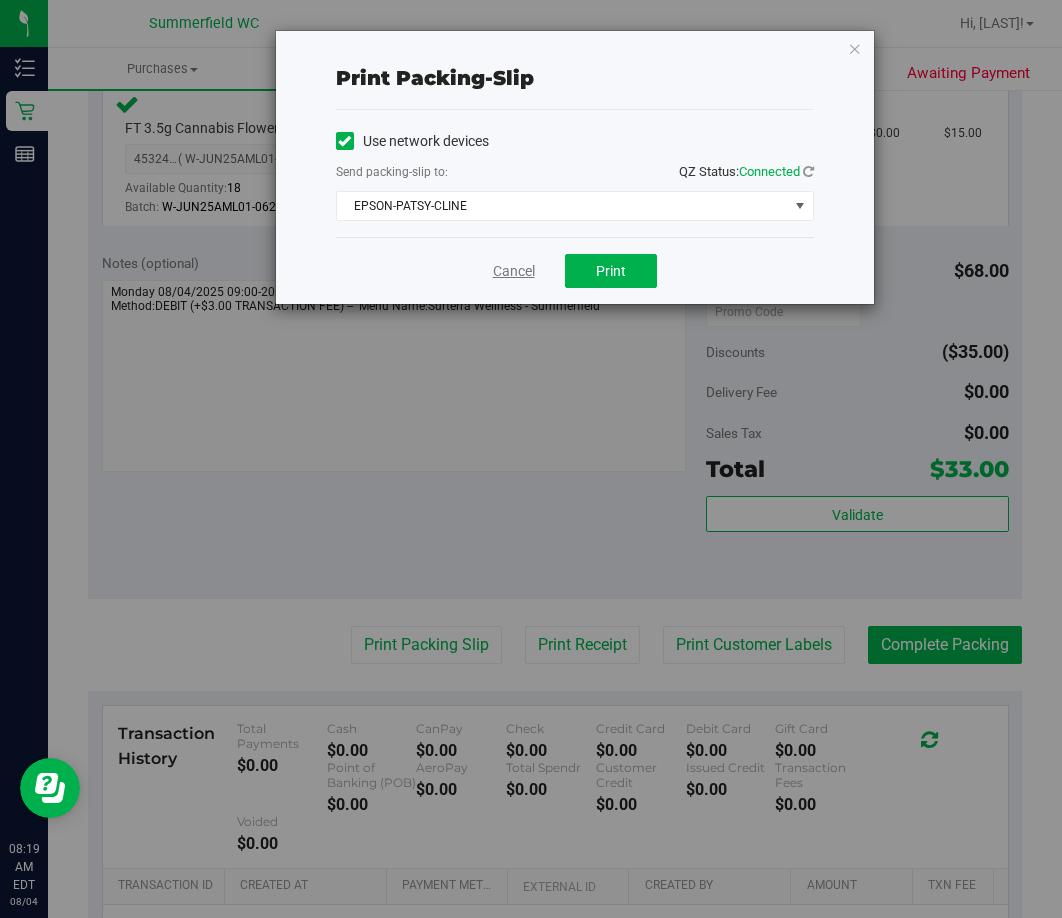 click on "Cancel" at bounding box center (514, 271) 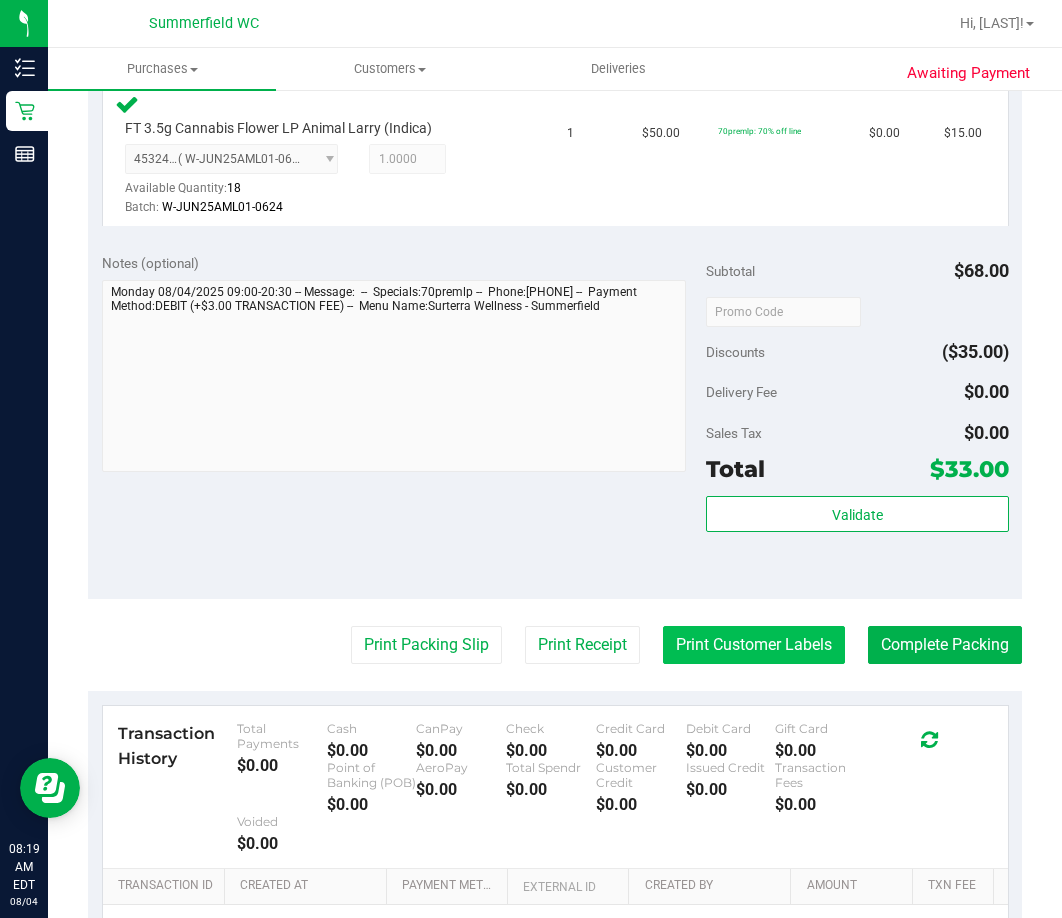 click on "Print Customer Labels" at bounding box center [754, 645] 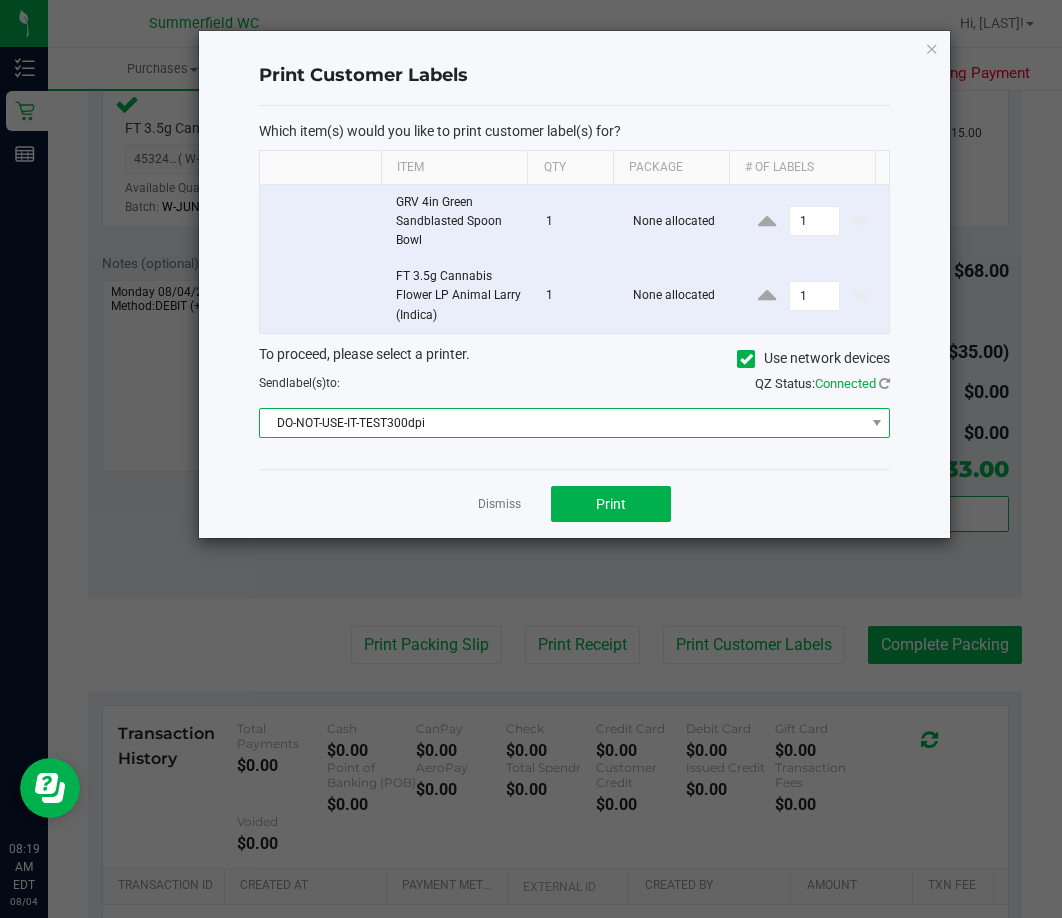 click on "DO-NOT-USE-IT-TEST300dpi" at bounding box center [562, 423] 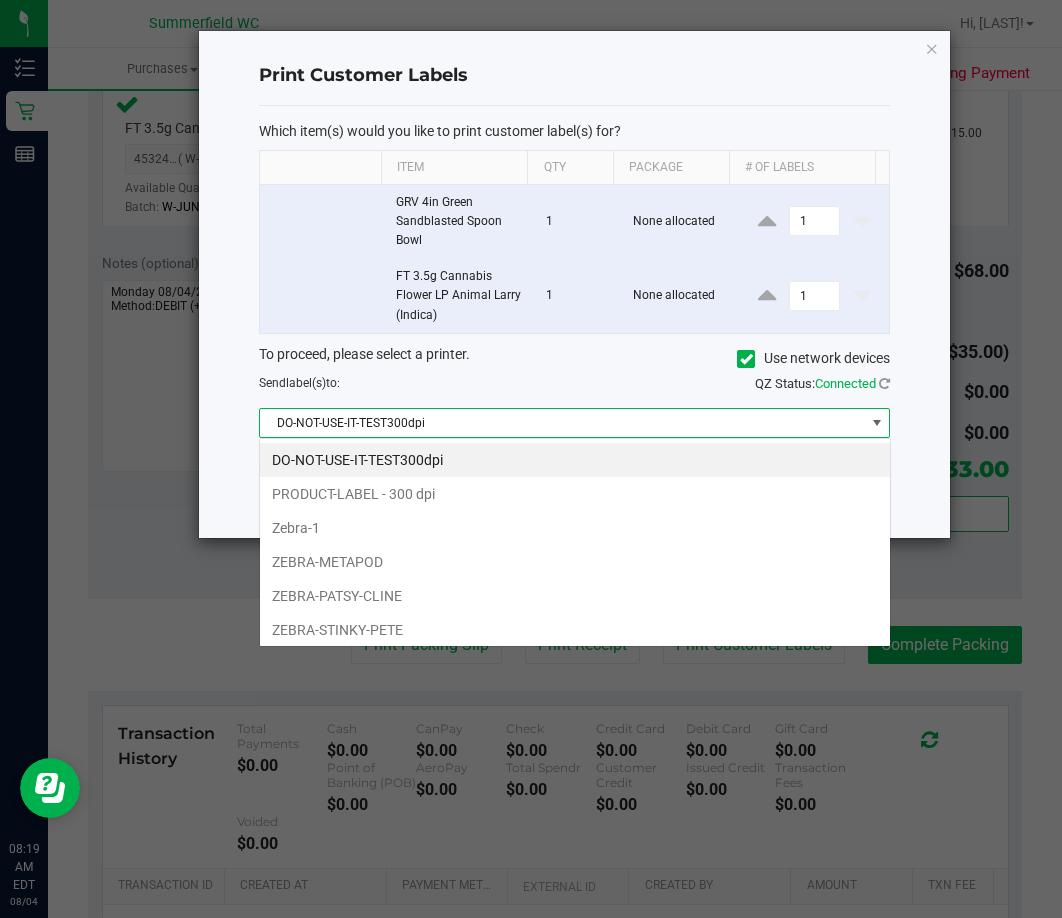 scroll, scrollTop: 99970, scrollLeft: 99368, axis: both 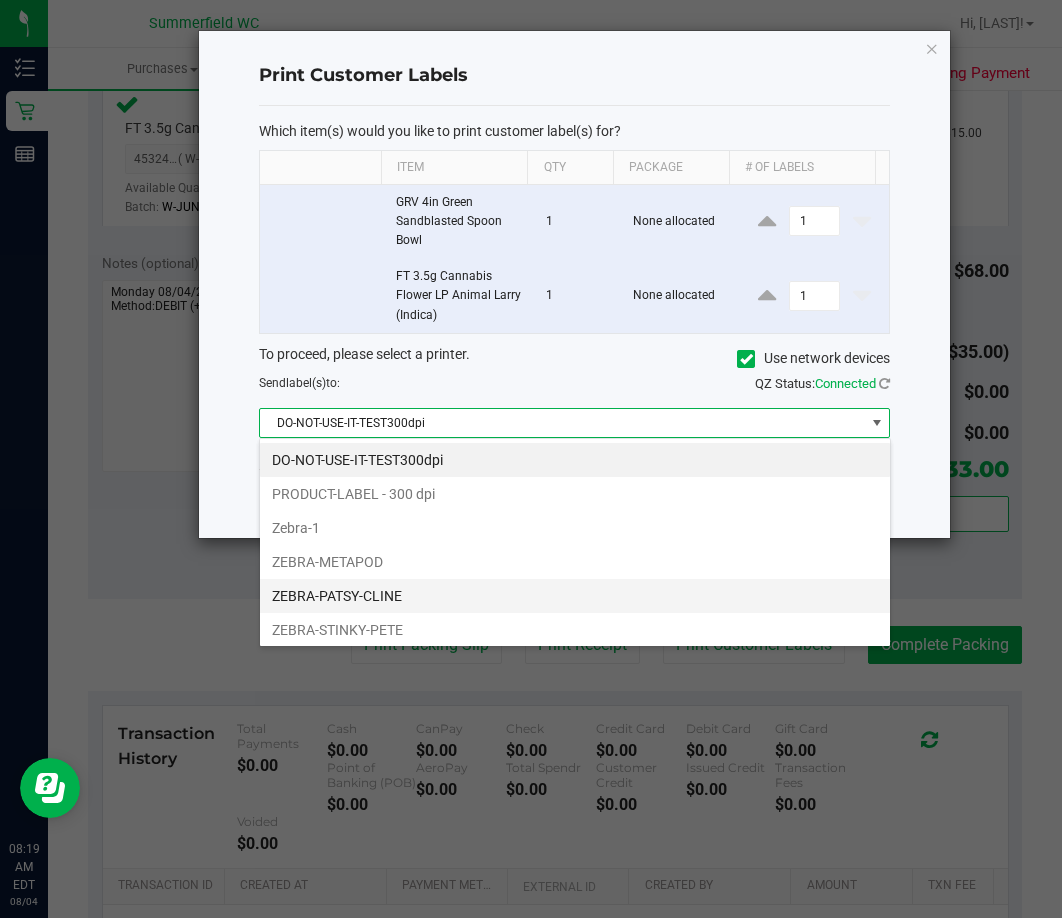 click on "ZEBRA-PATSY-CLINE" at bounding box center [575, 596] 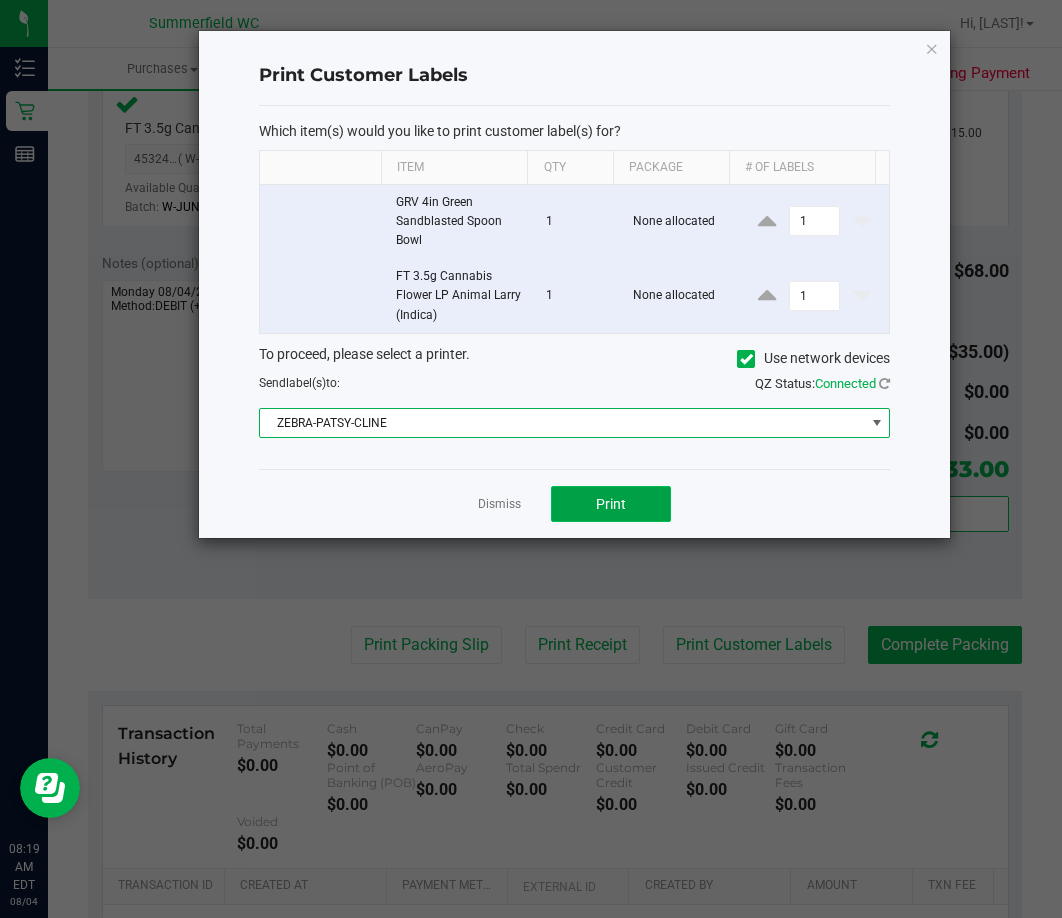 click on "Print" 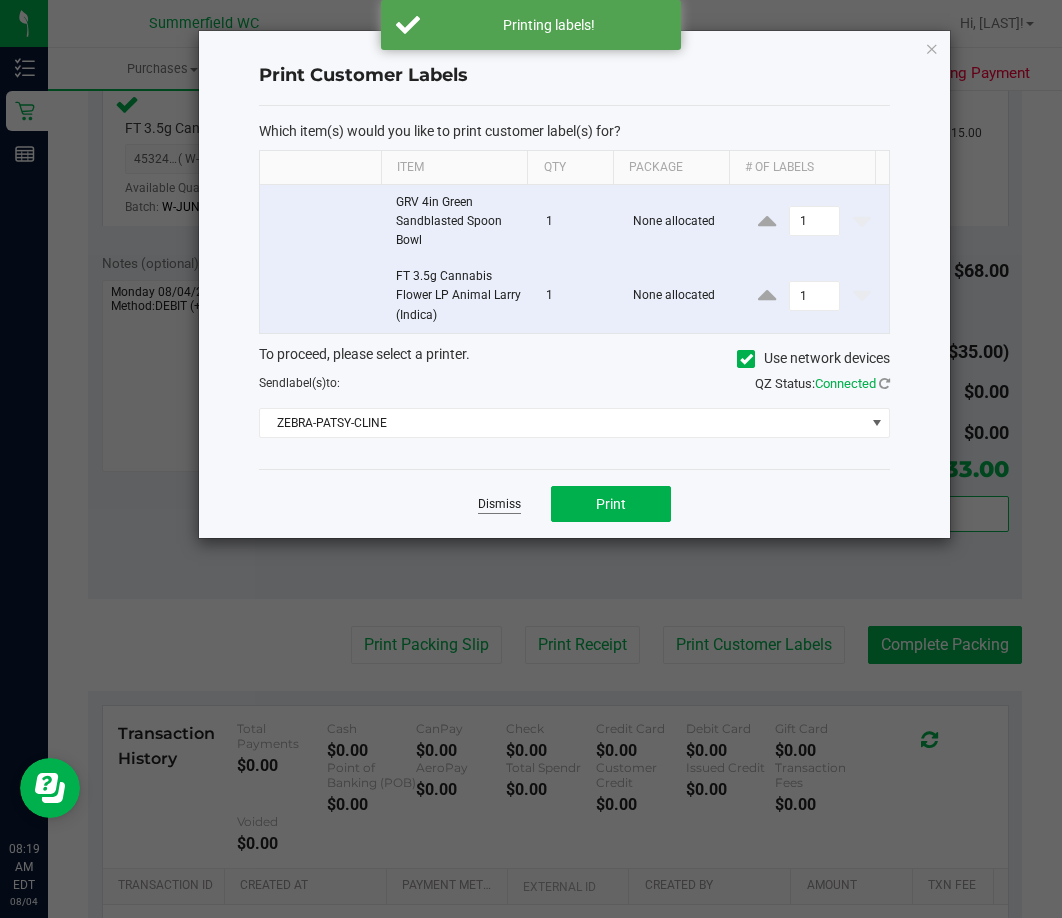 click on "Dismiss" 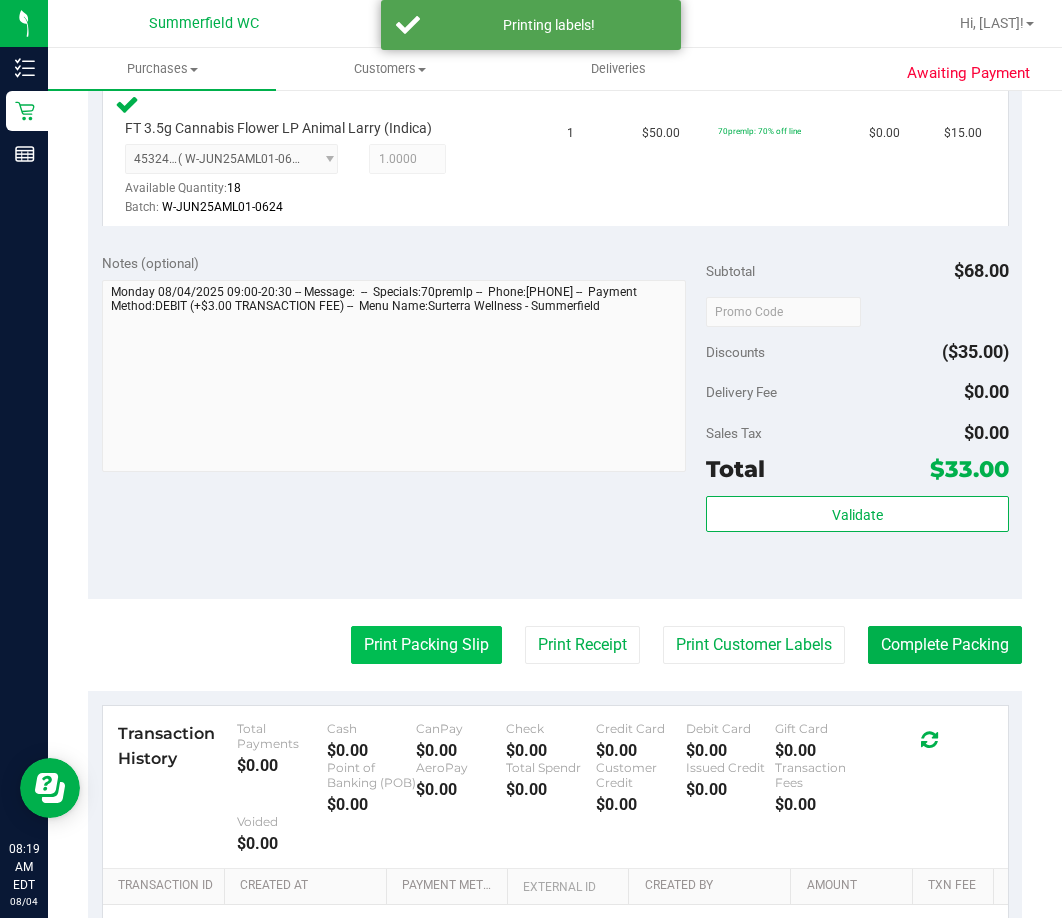 click on "Print Packing Slip" at bounding box center (426, 645) 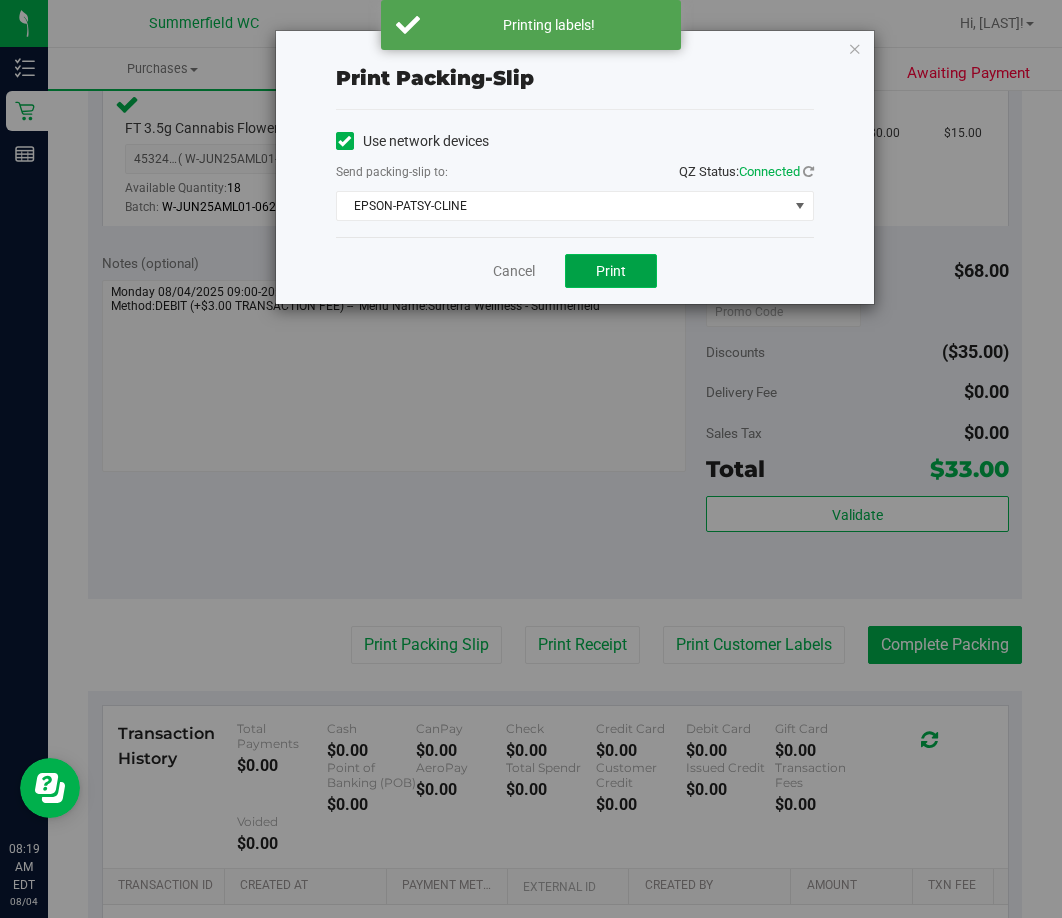 click on "Print" at bounding box center [611, 271] 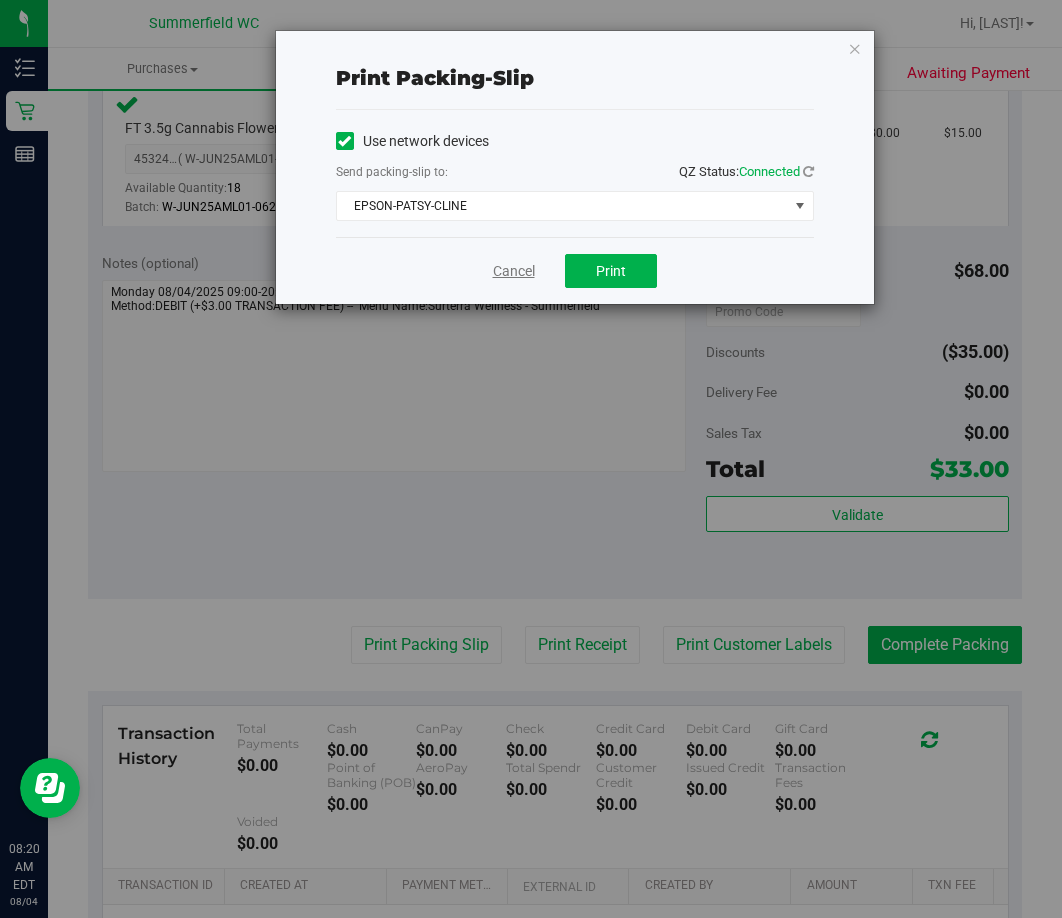click on "Cancel" at bounding box center (514, 271) 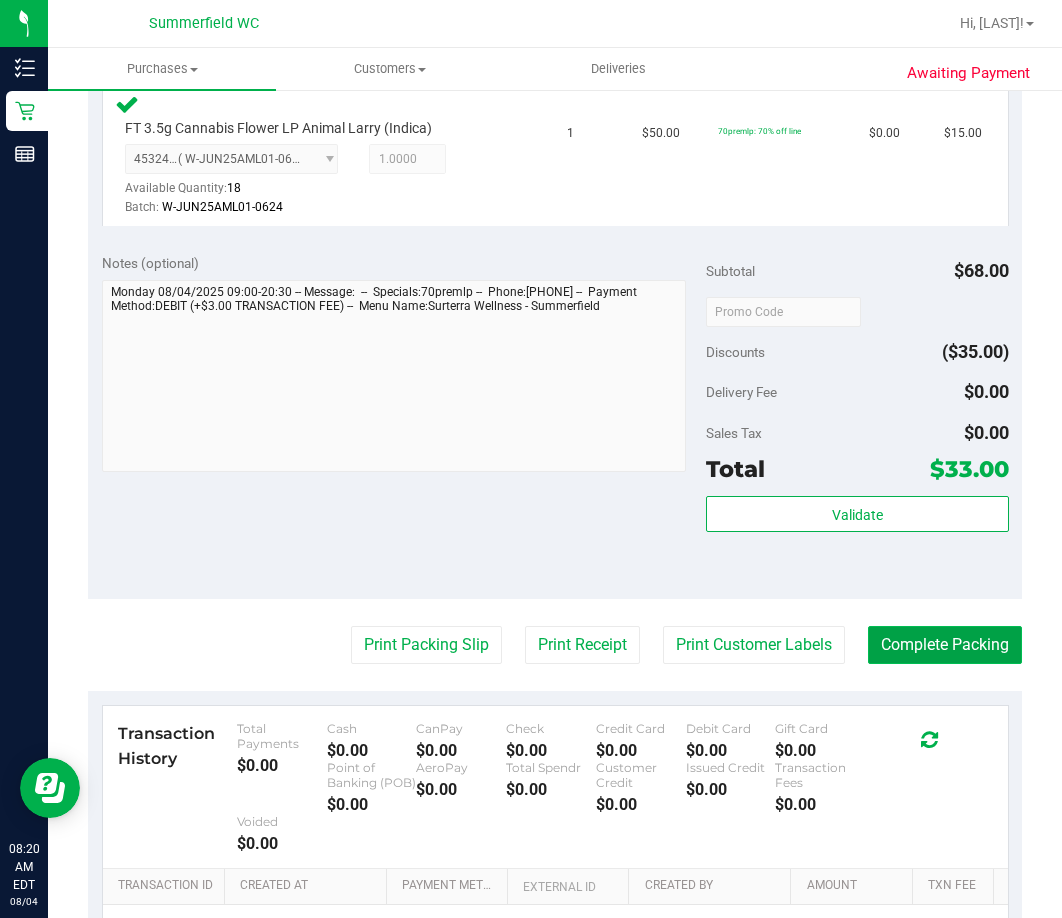 click on "Complete Packing" at bounding box center [945, 645] 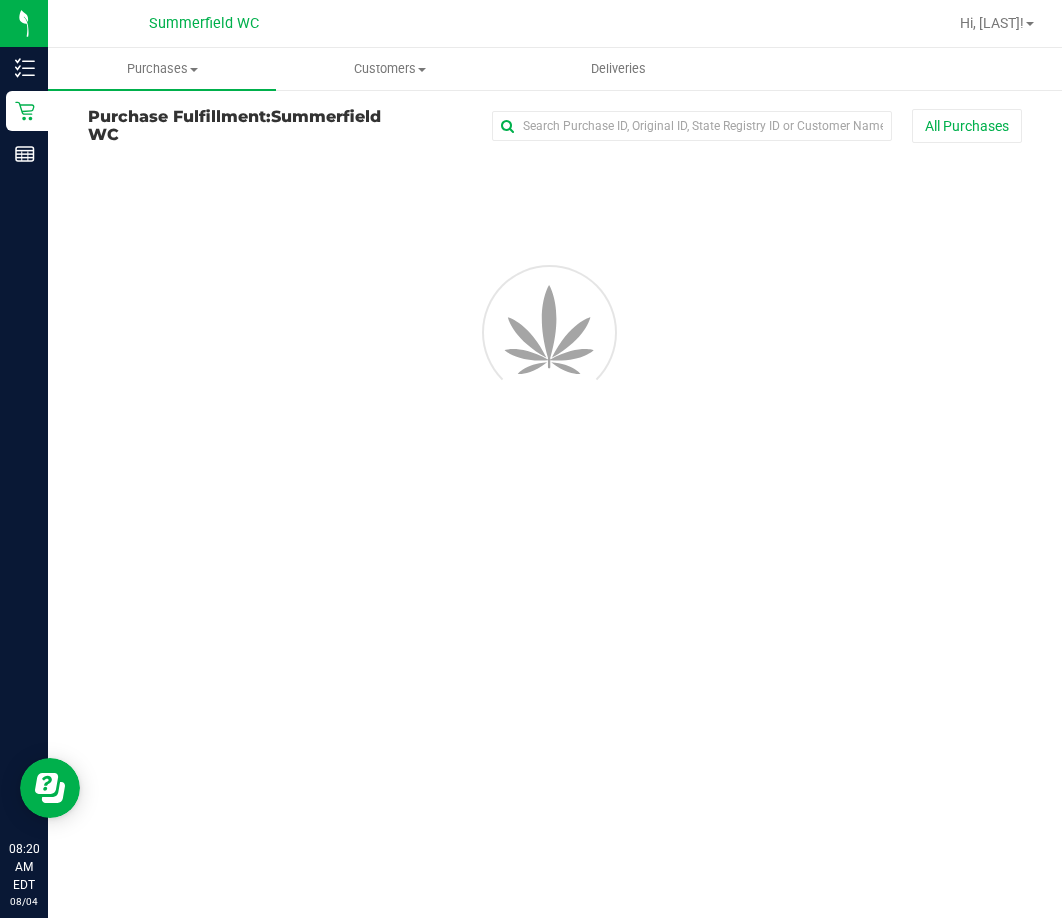 scroll, scrollTop: 0, scrollLeft: 0, axis: both 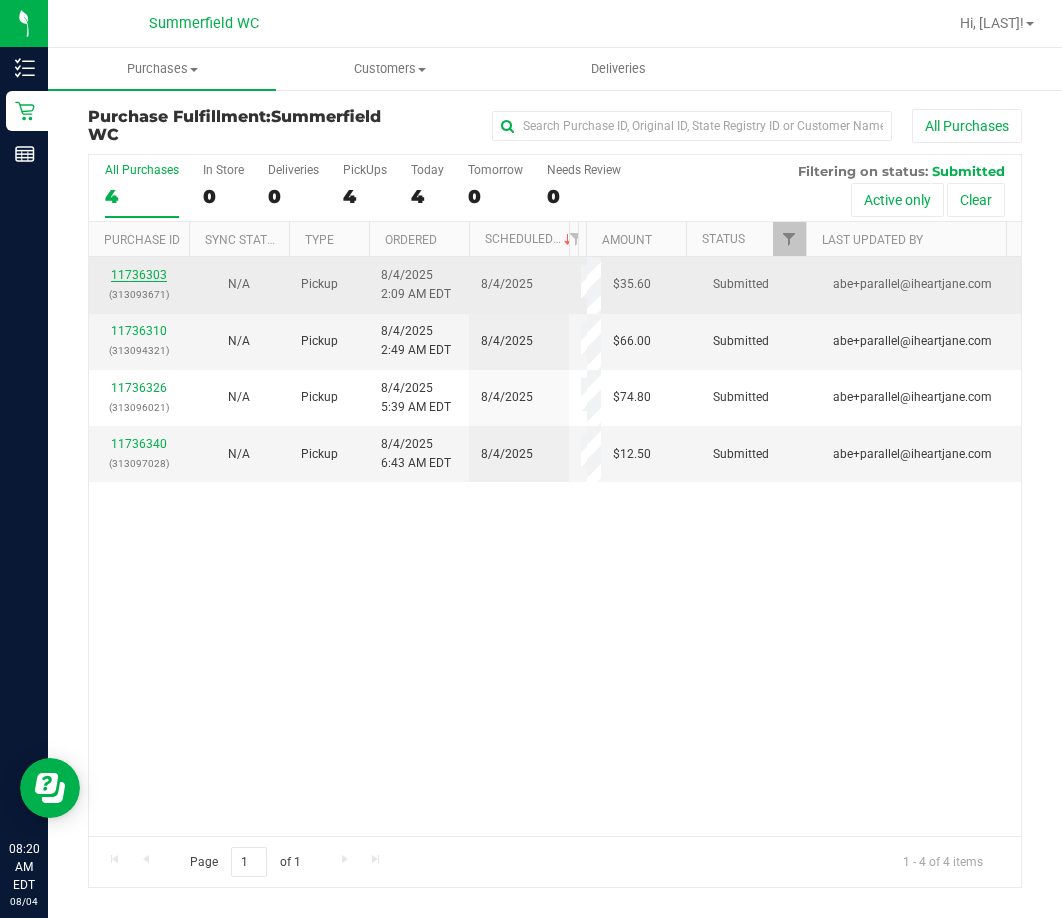 click on "11736303" at bounding box center [139, 275] 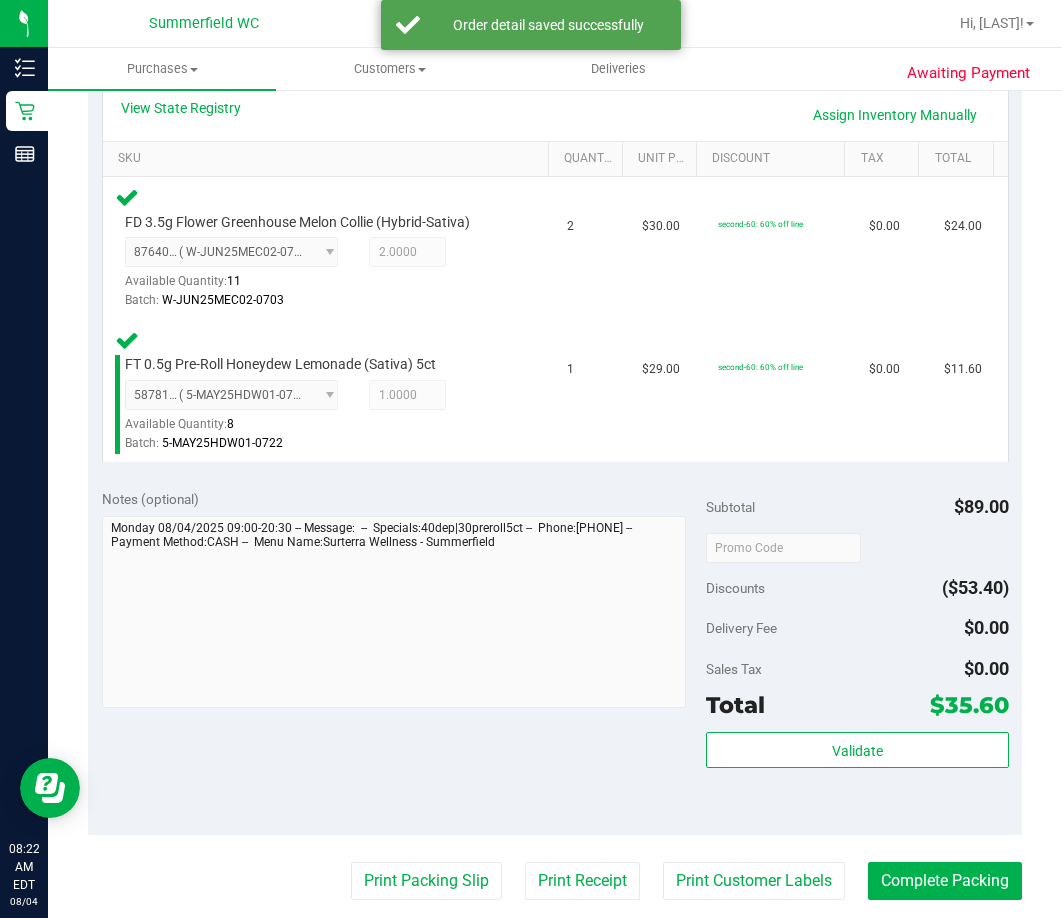 scroll, scrollTop: 500, scrollLeft: 0, axis: vertical 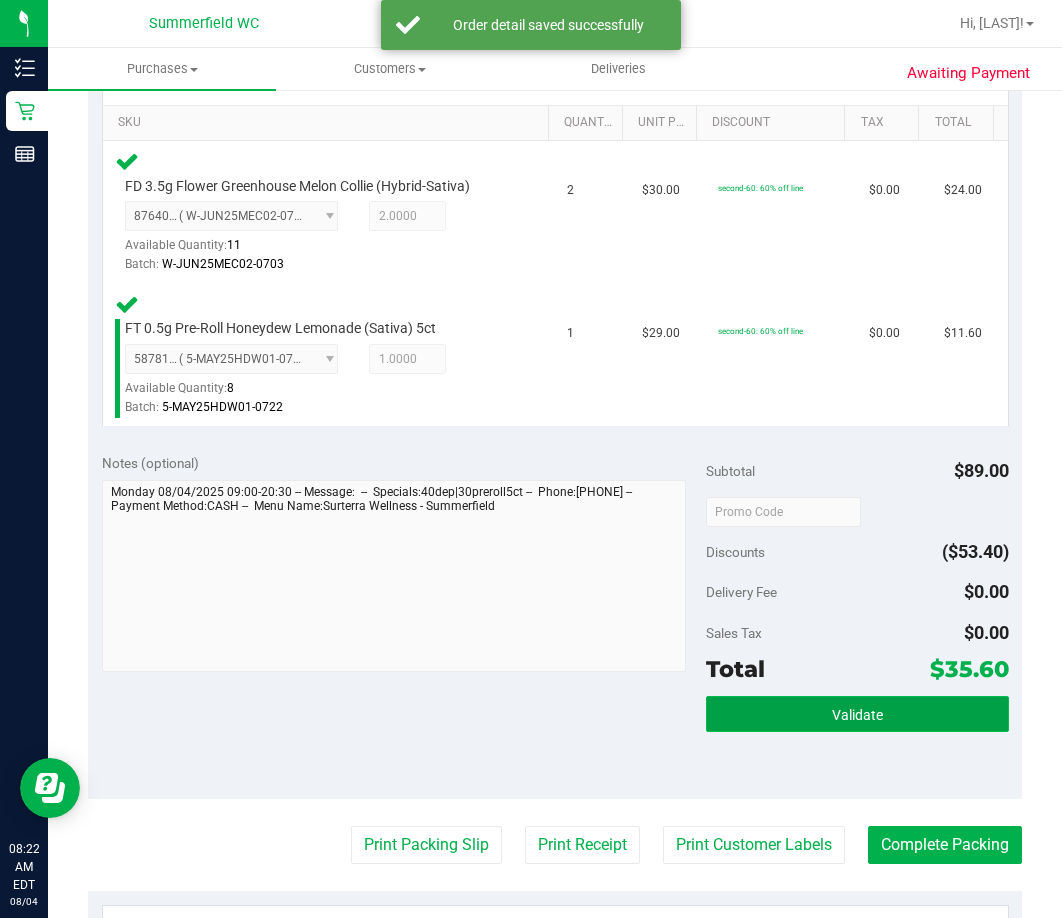 click on "Validate" at bounding box center [857, 714] 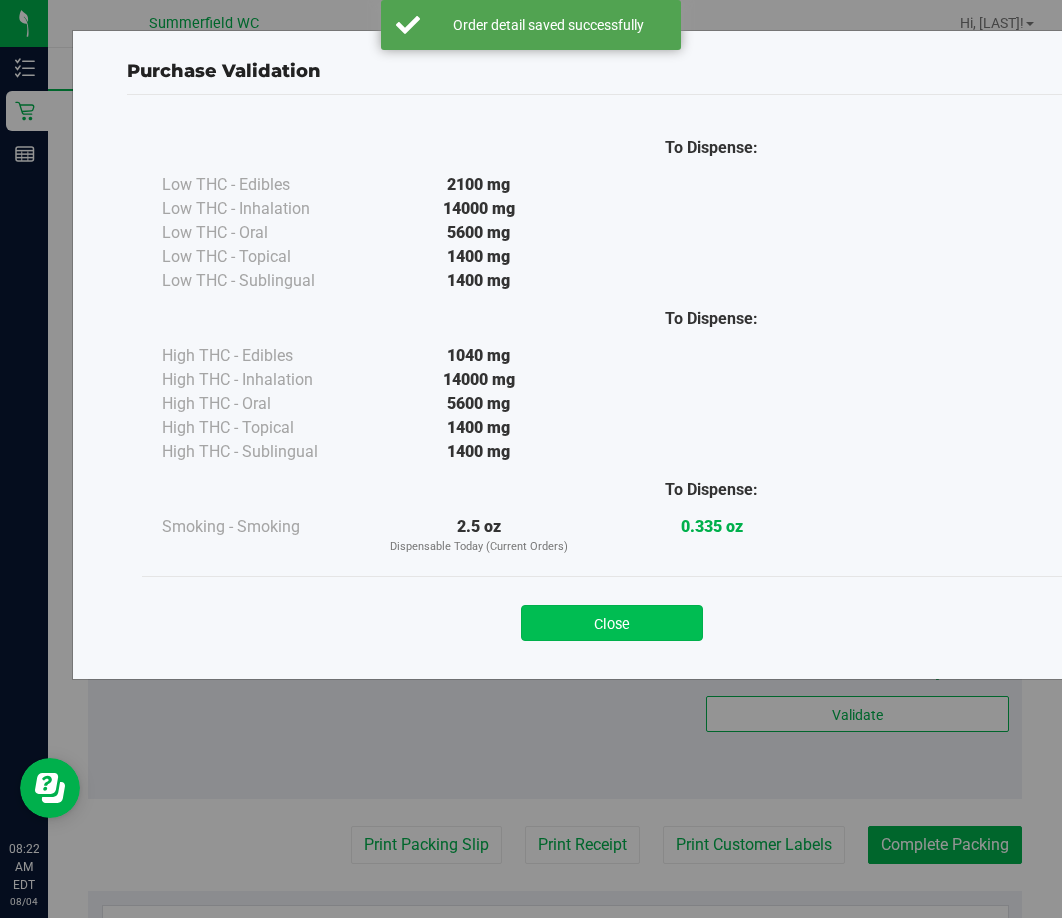 click on "Close" at bounding box center (612, 623) 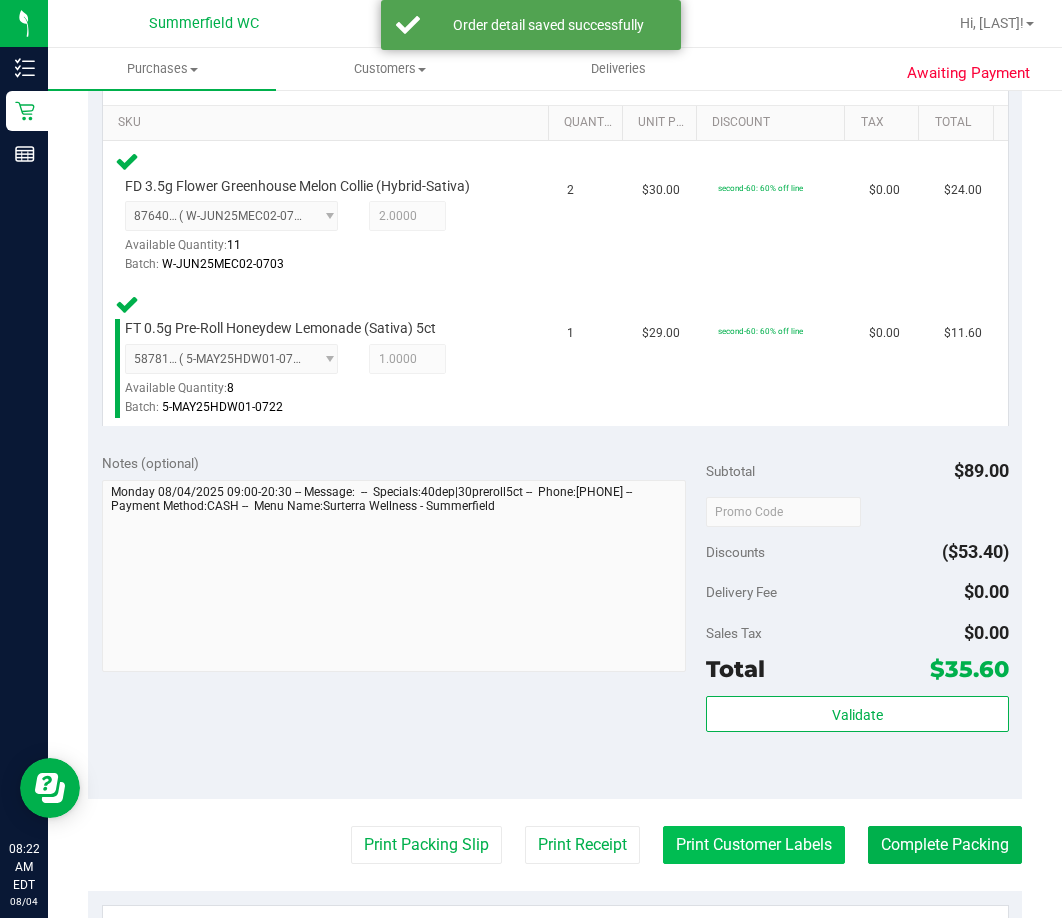click on "Print Customer Labels" at bounding box center [754, 845] 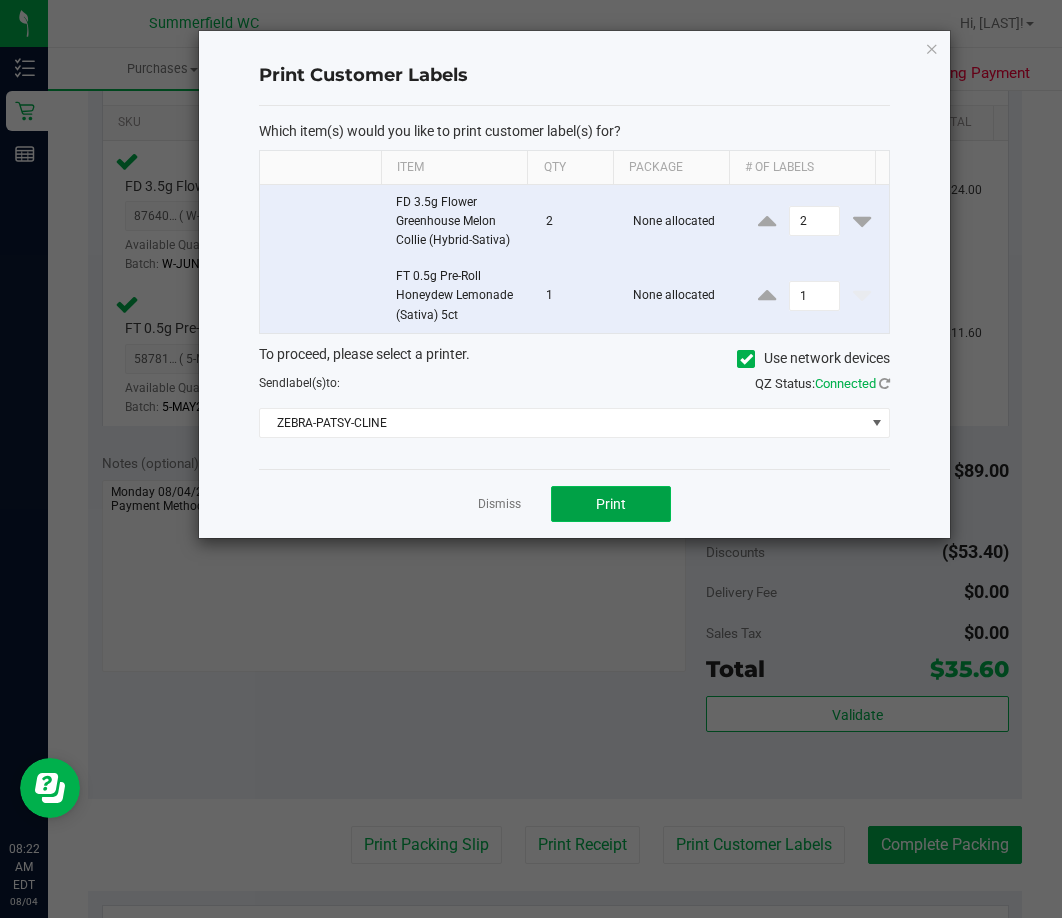 click on "Print" 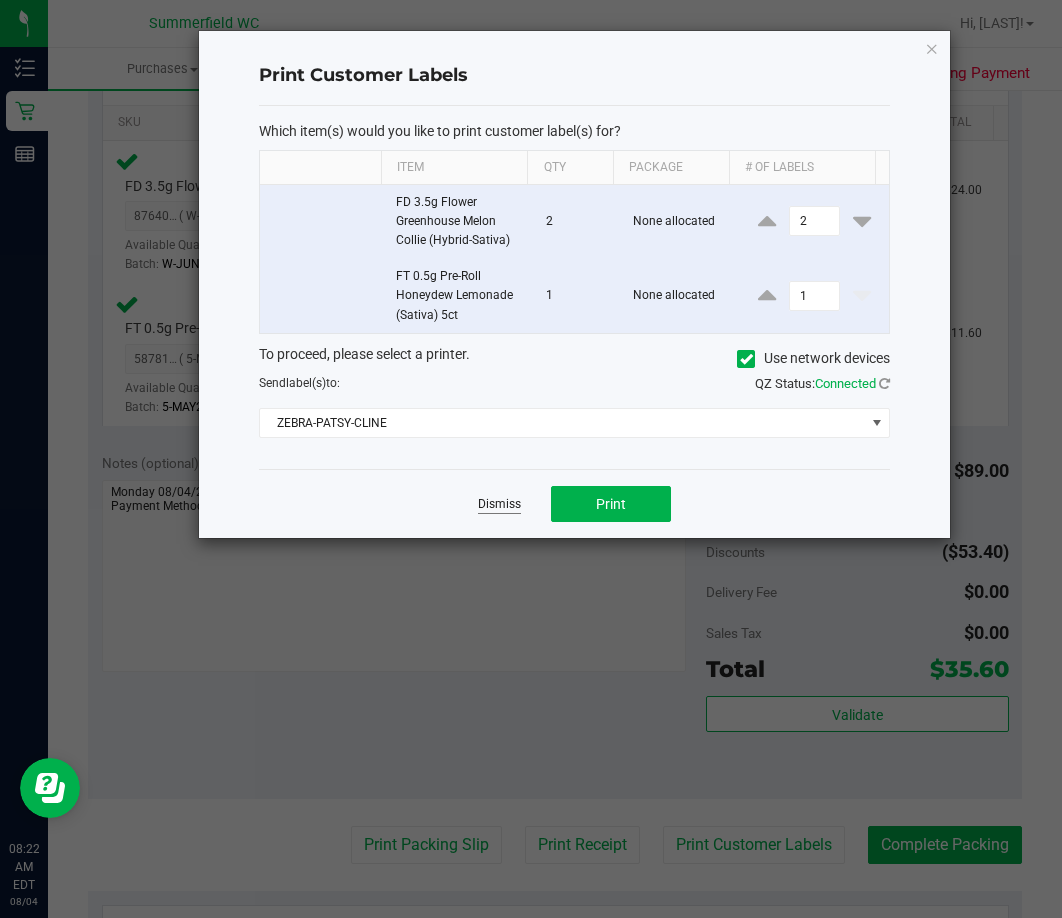 click on "Dismiss" 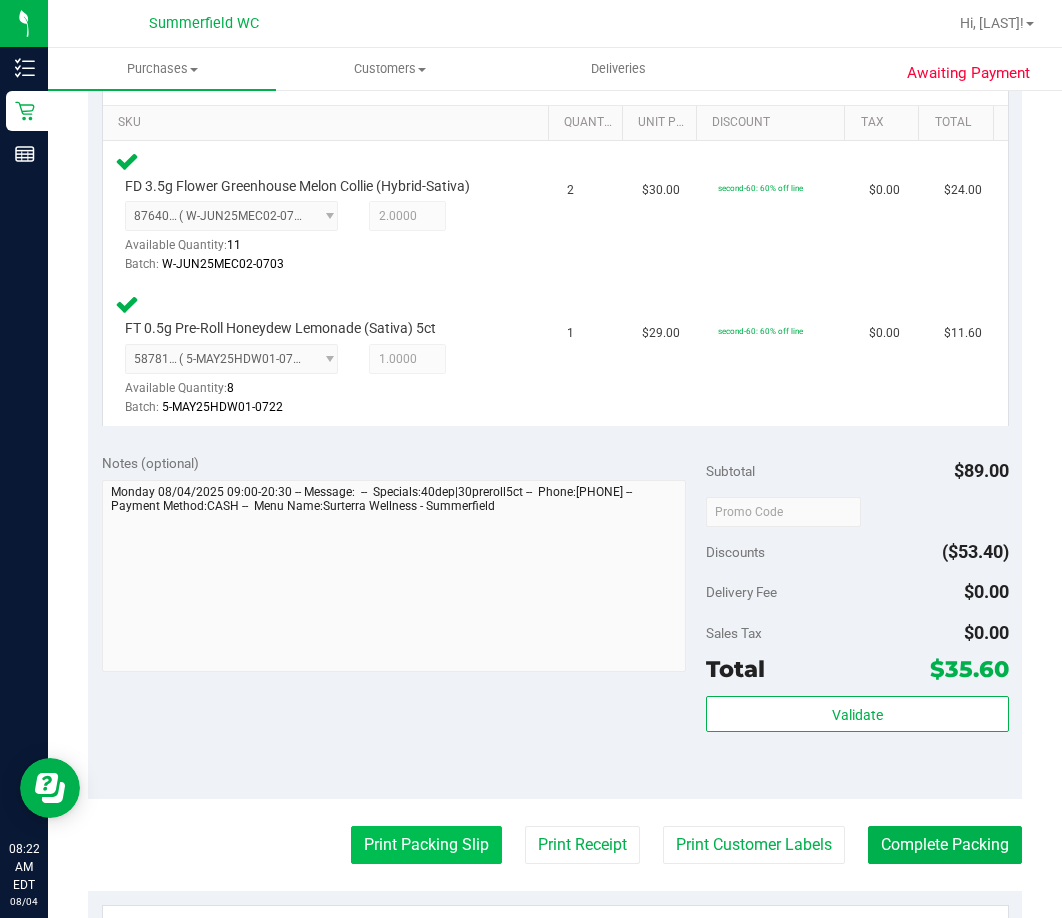 click on "Print Packing Slip" at bounding box center (426, 845) 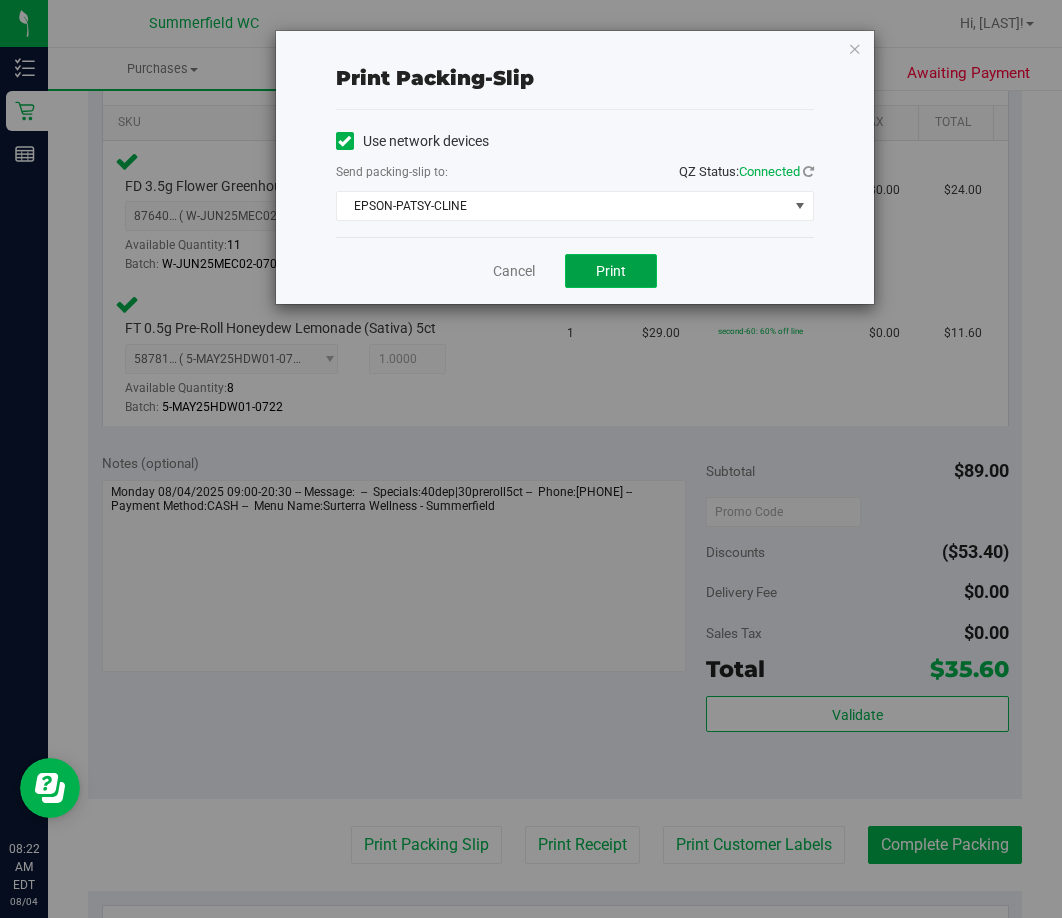 click on "Print" at bounding box center (611, 271) 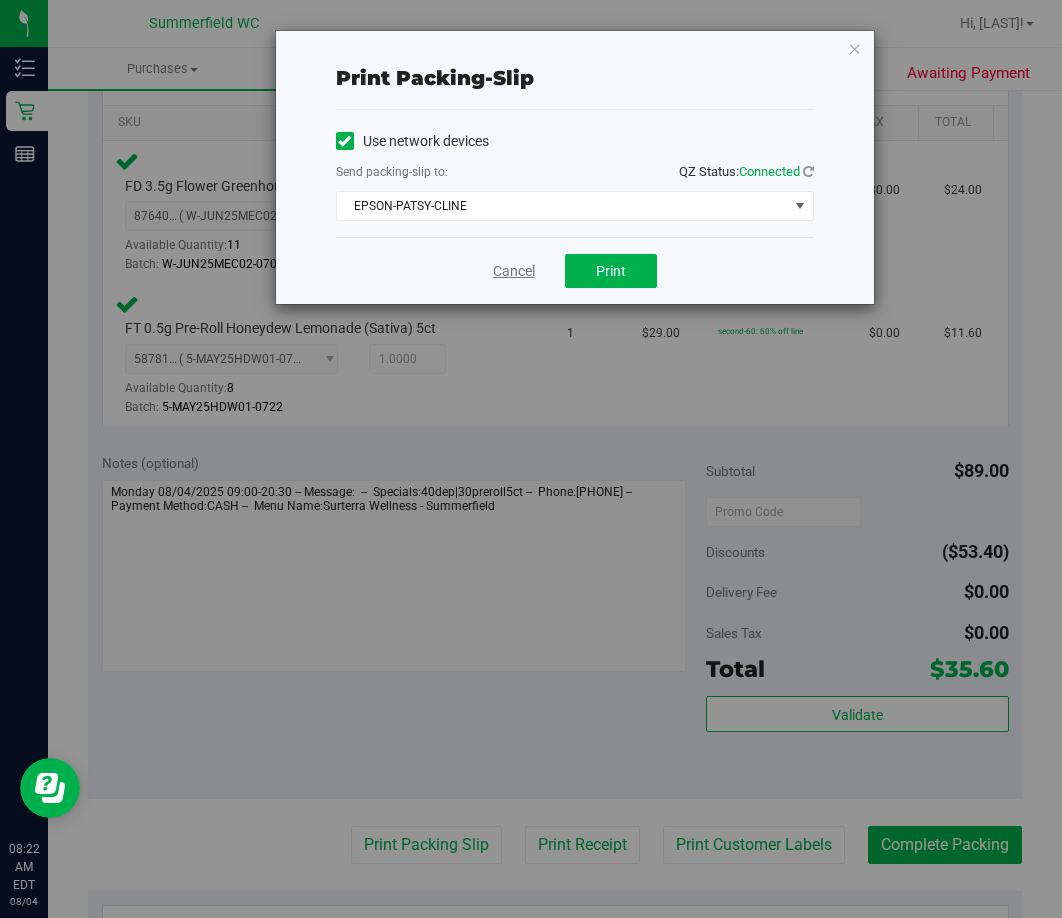 click on "Cancel" at bounding box center [514, 271] 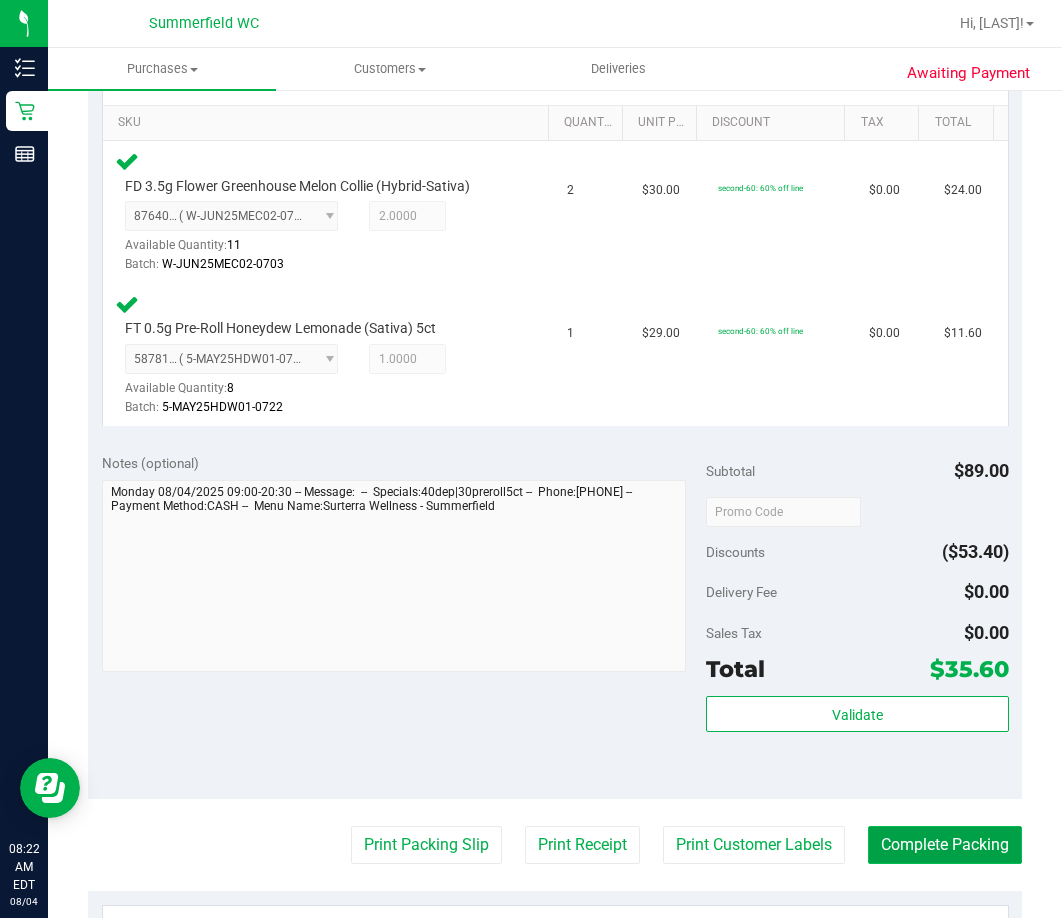 click on "Complete Packing" at bounding box center (945, 845) 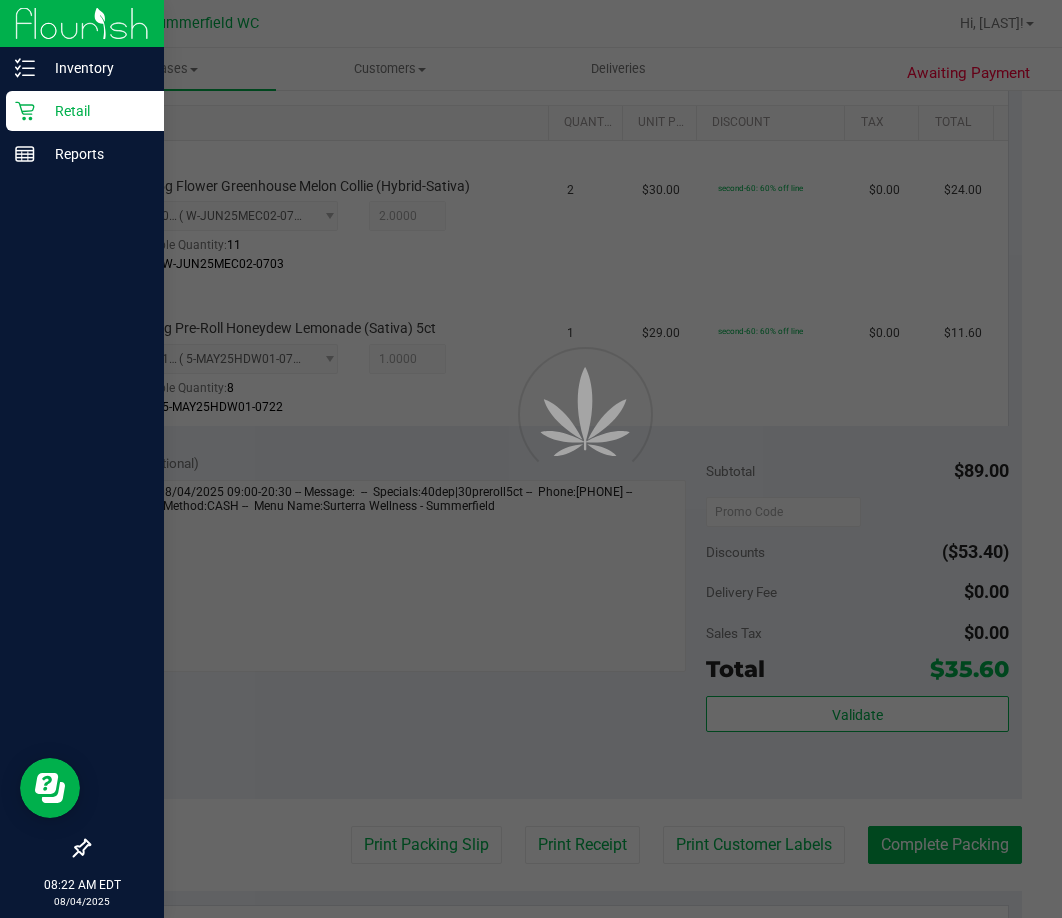 scroll, scrollTop: 0, scrollLeft: 0, axis: both 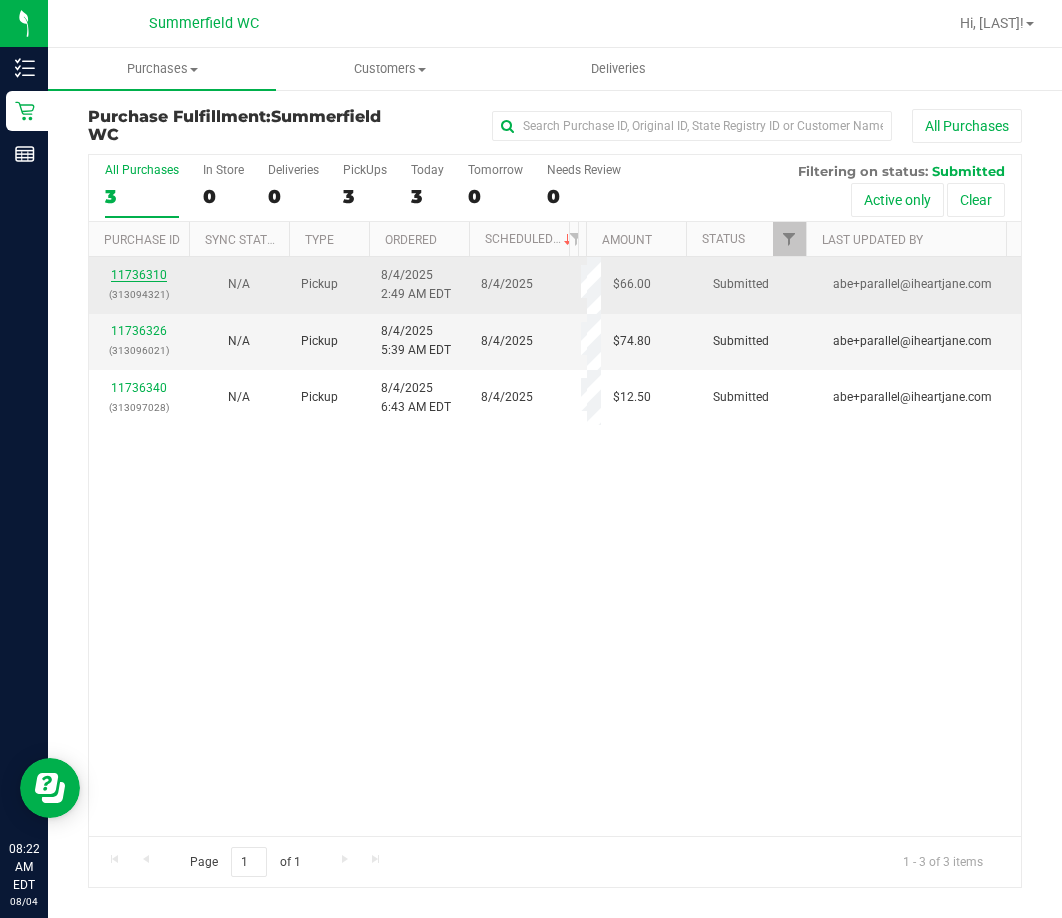 click on "11736310" at bounding box center (139, 275) 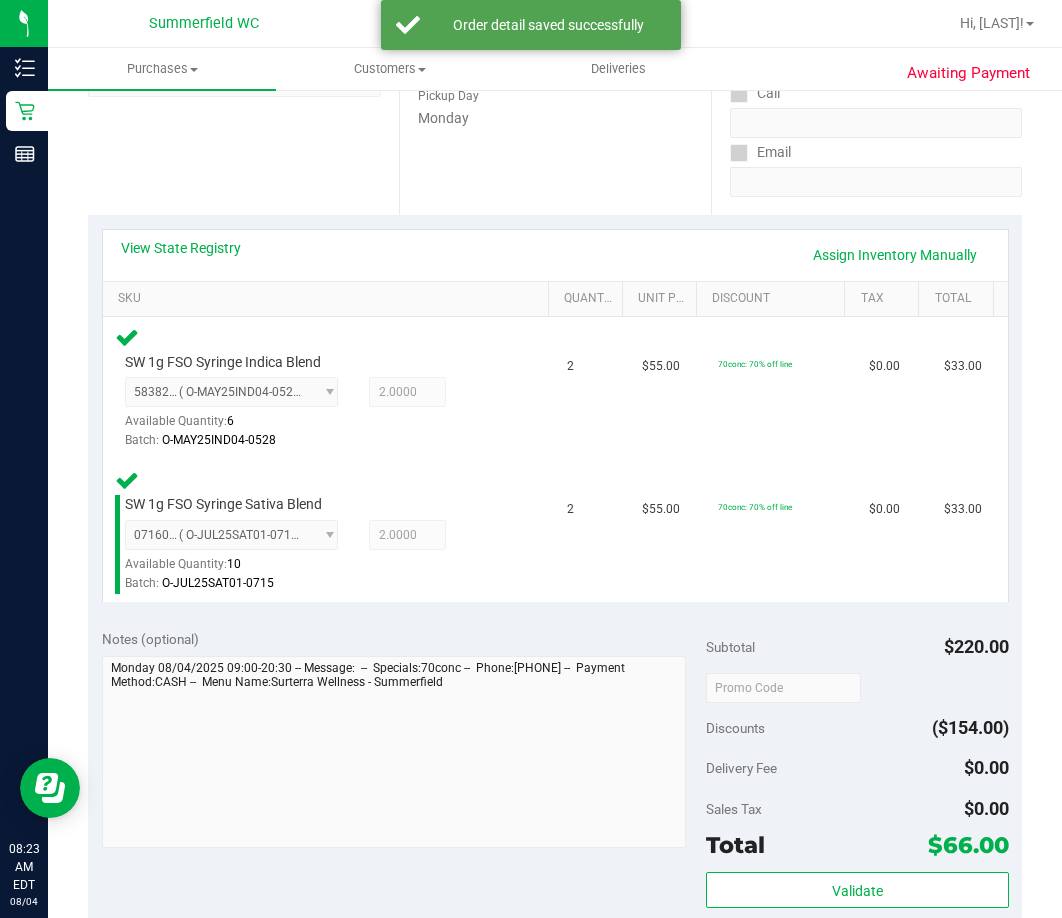 scroll, scrollTop: 500, scrollLeft: 0, axis: vertical 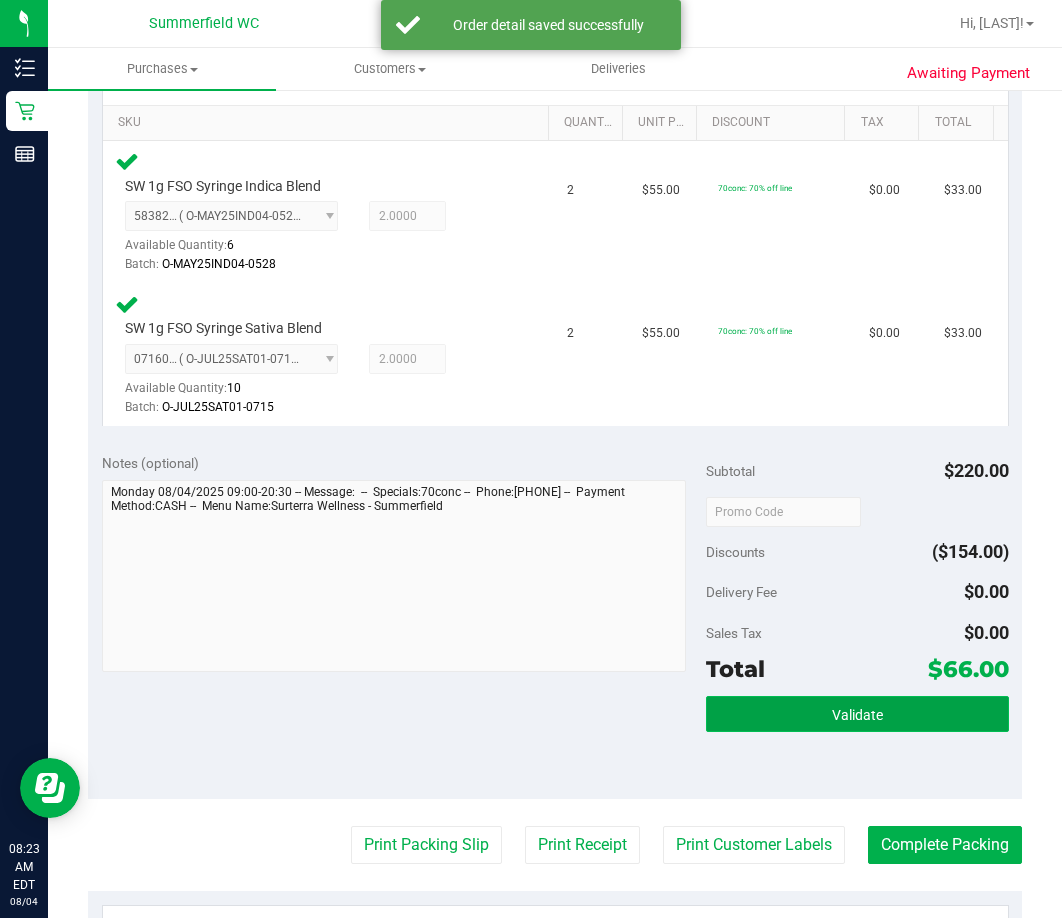 click on "Validate" at bounding box center (857, 715) 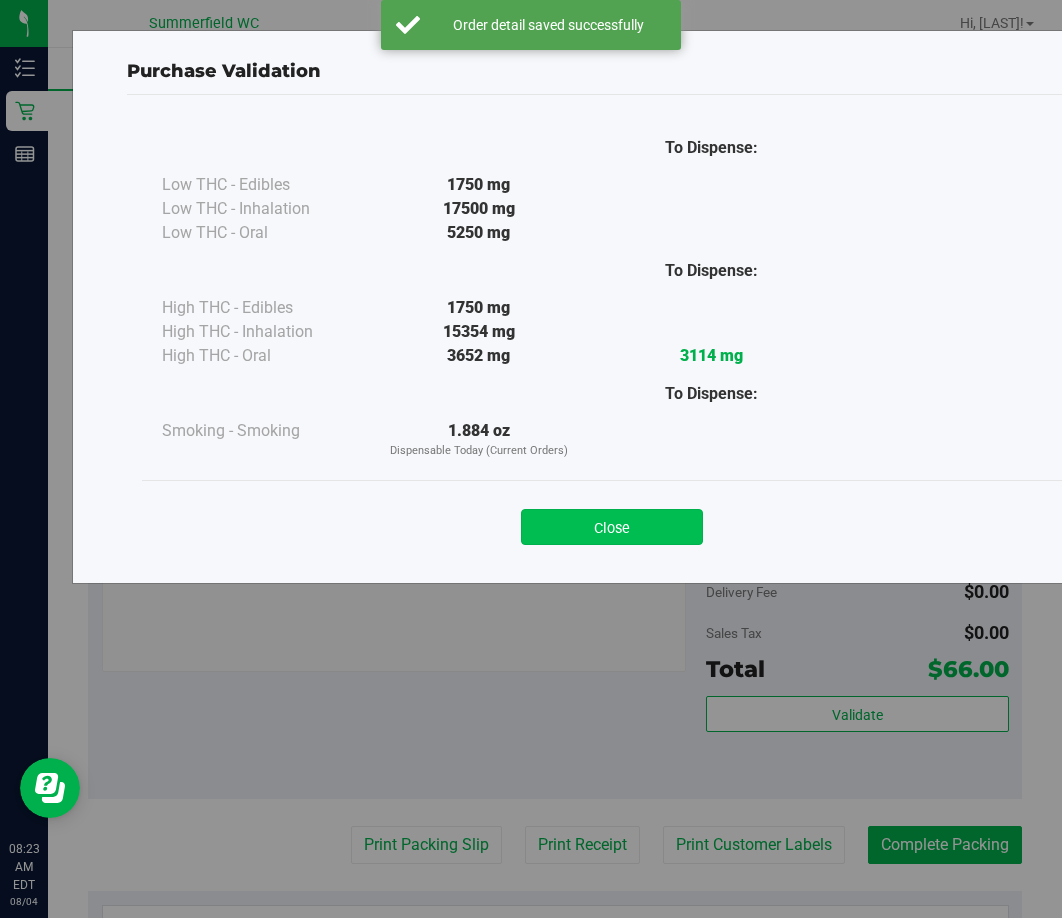 click on "Close" at bounding box center (612, 527) 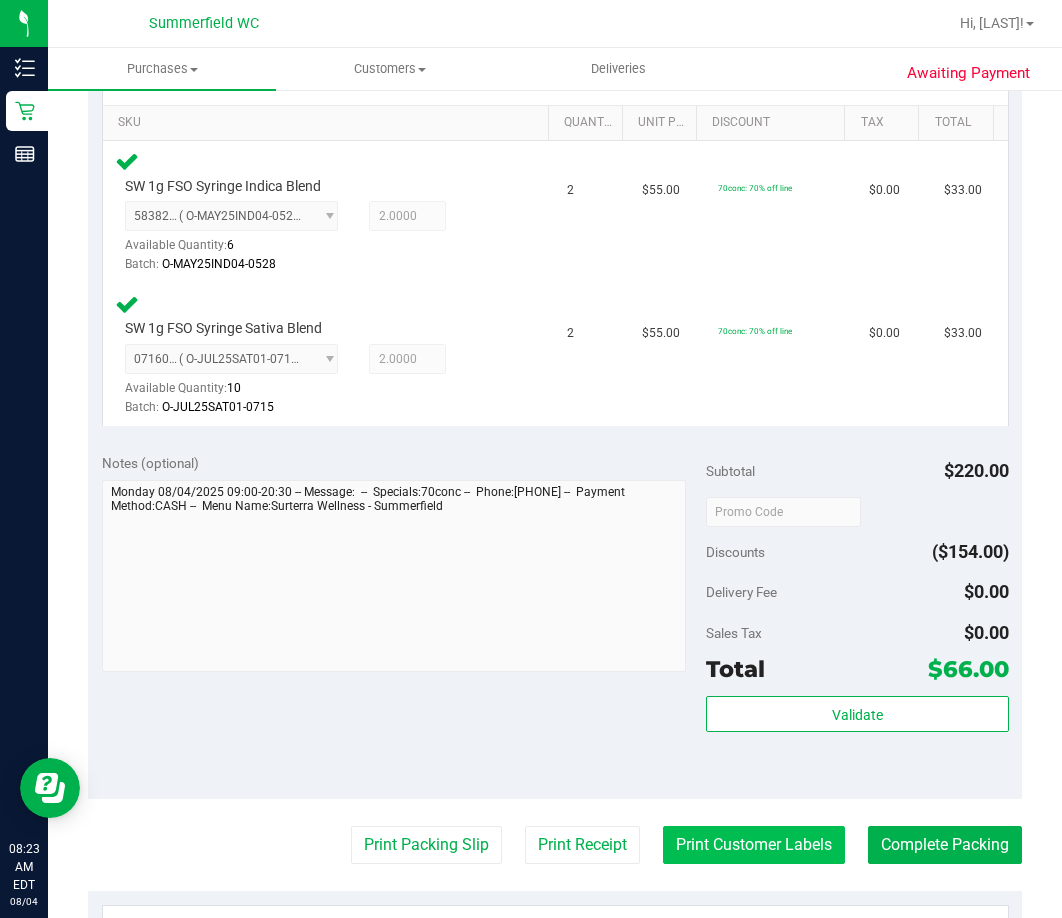 click on "Print Customer Labels" at bounding box center [754, 845] 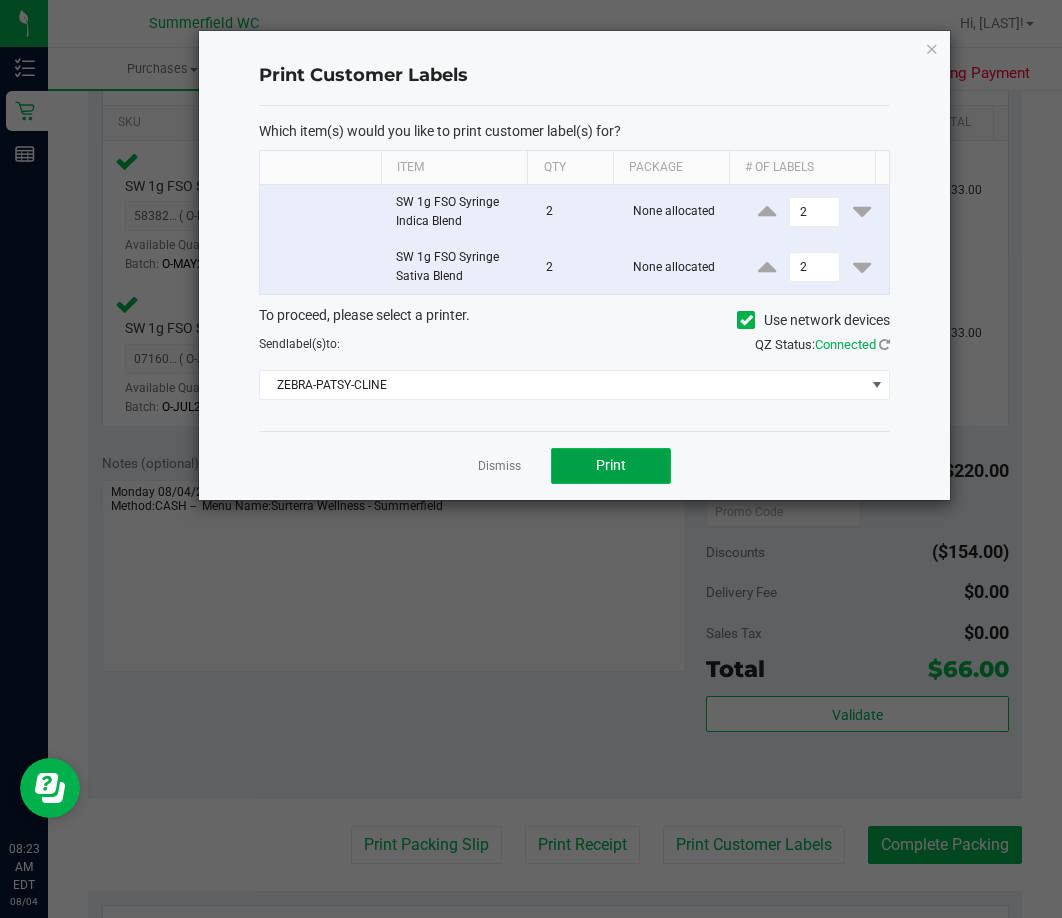 click on "Print" 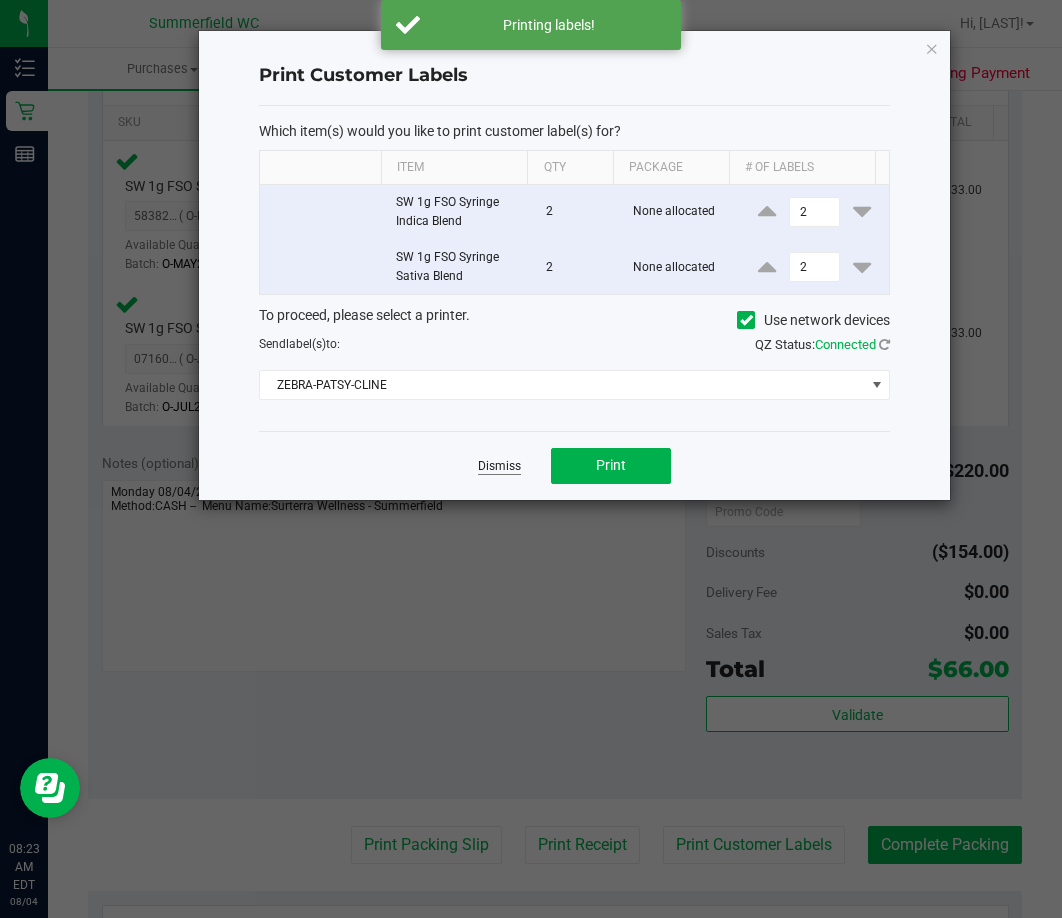 click on "Dismiss" 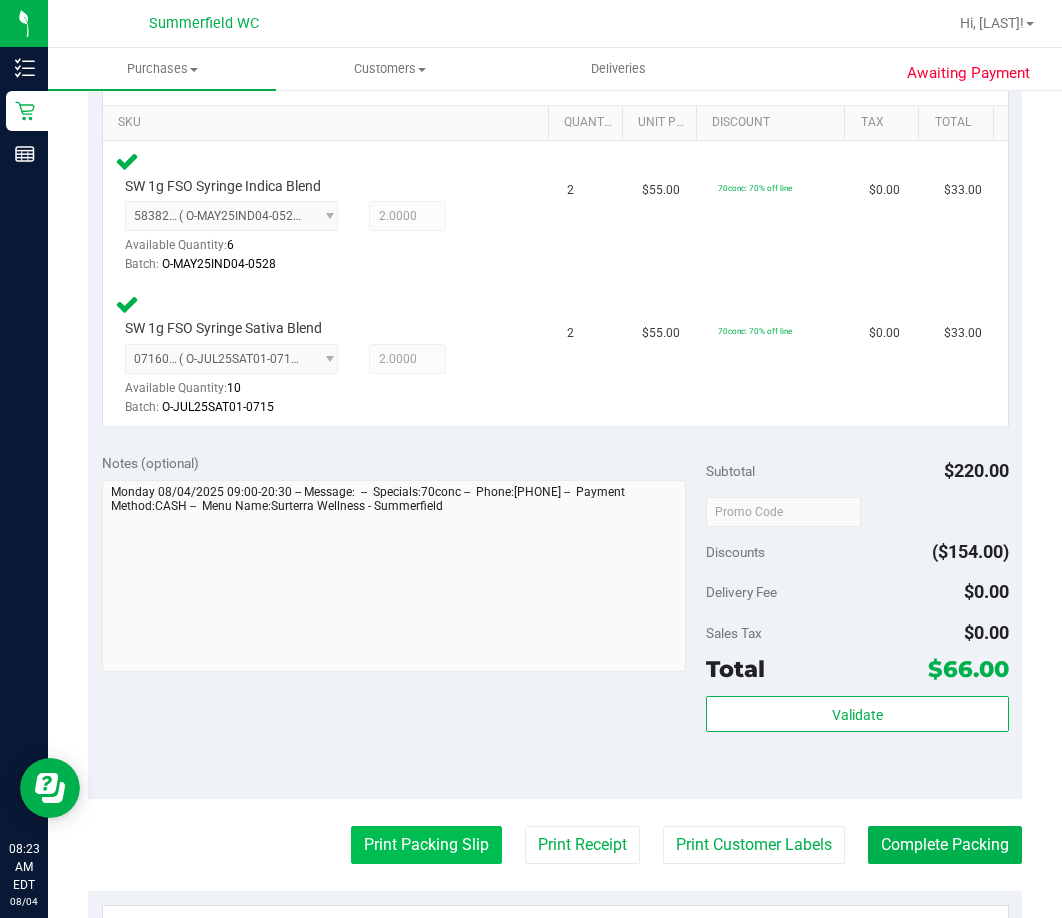 click on "Print Packing Slip" at bounding box center [426, 845] 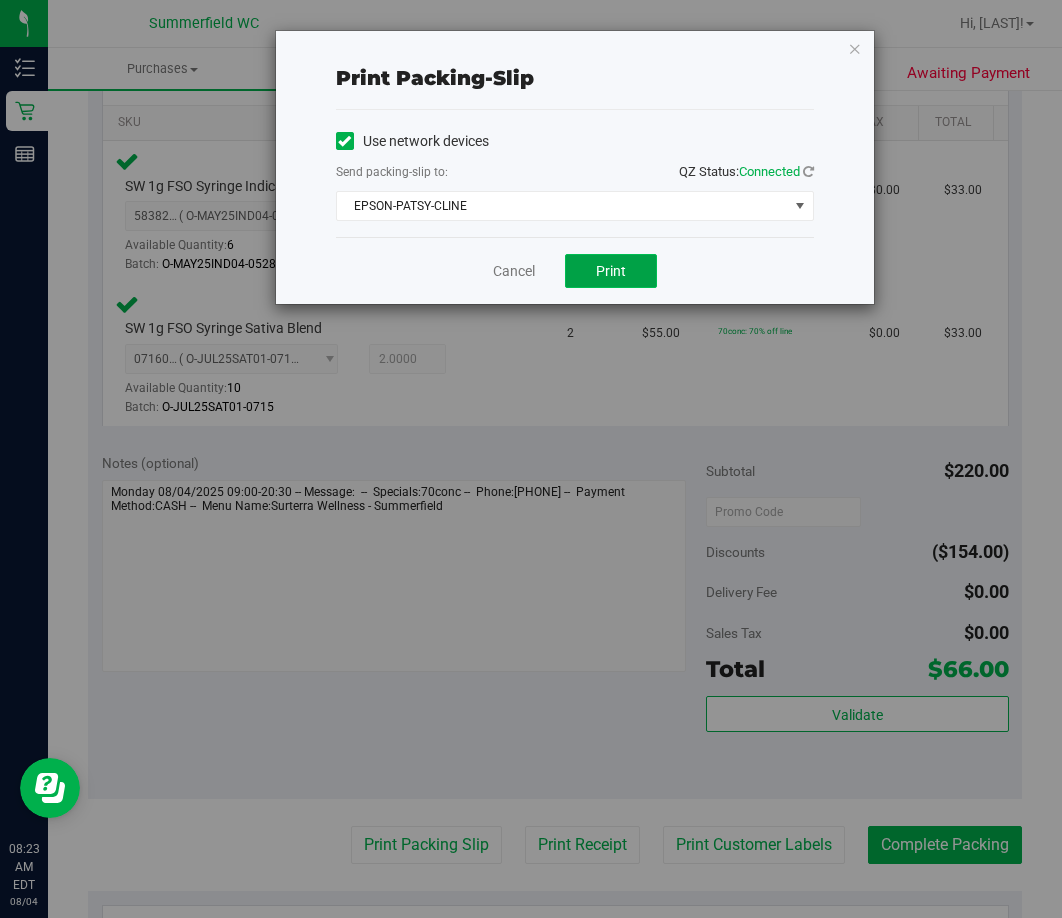 click on "Print" at bounding box center (611, 271) 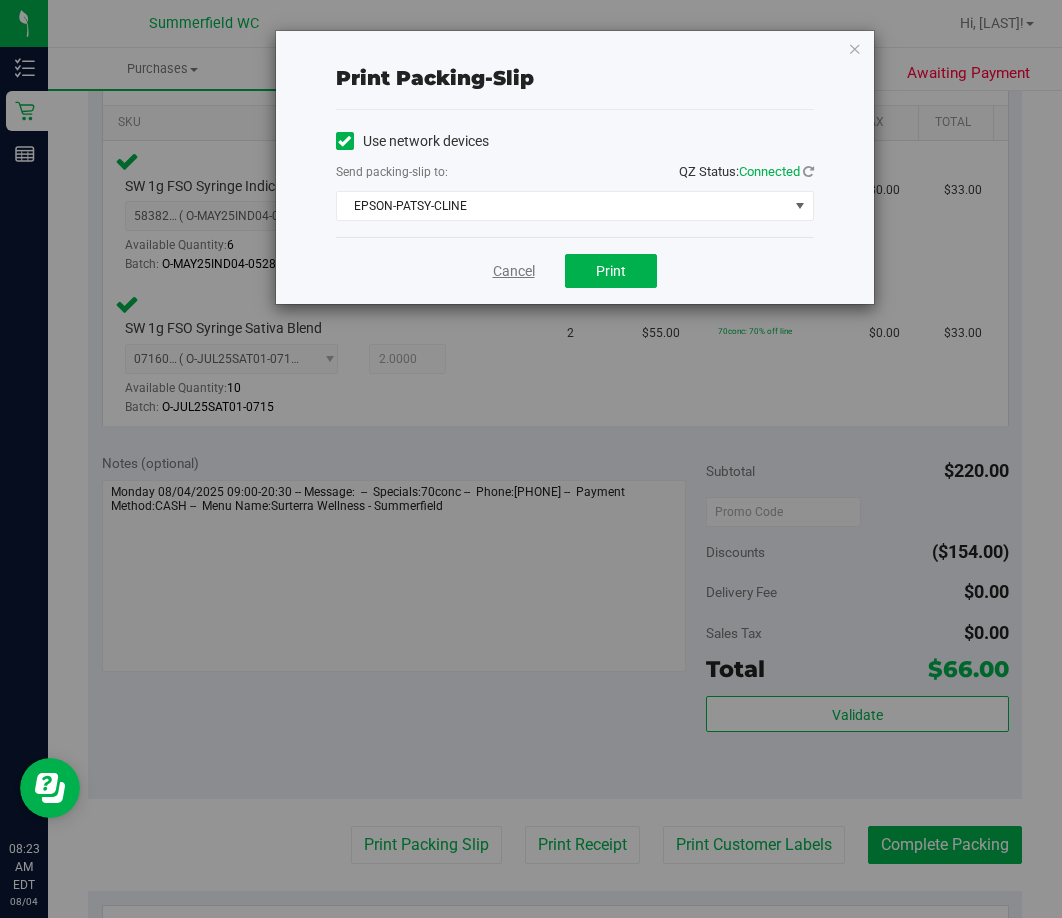 click on "Cancel" at bounding box center (514, 271) 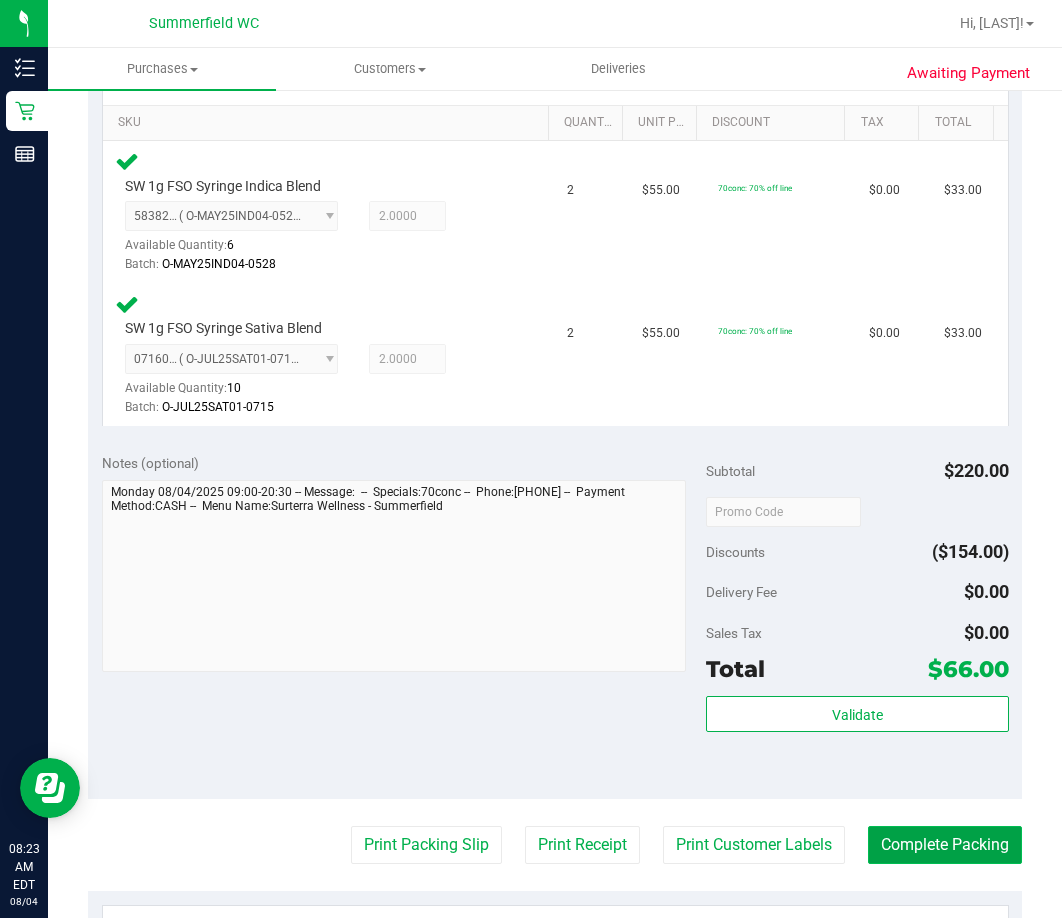 click on "Complete Packing" at bounding box center [945, 845] 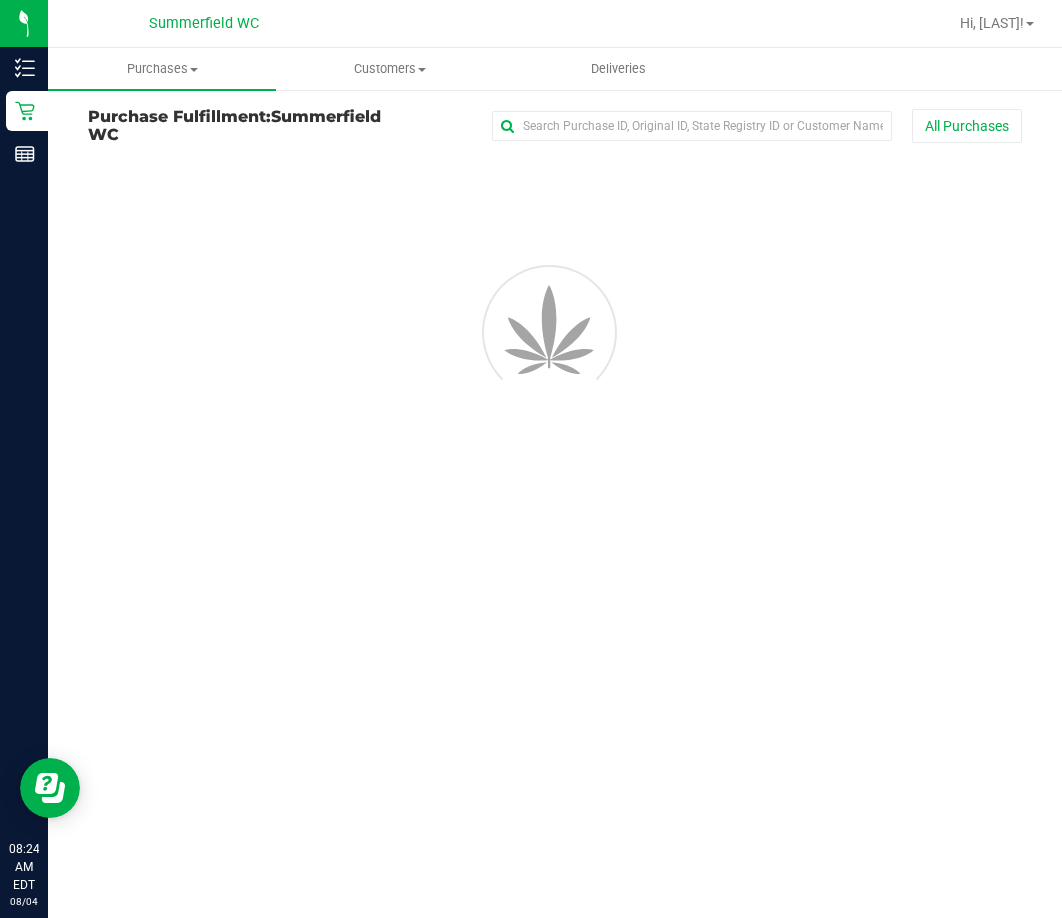 scroll, scrollTop: 0, scrollLeft: 0, axis: both 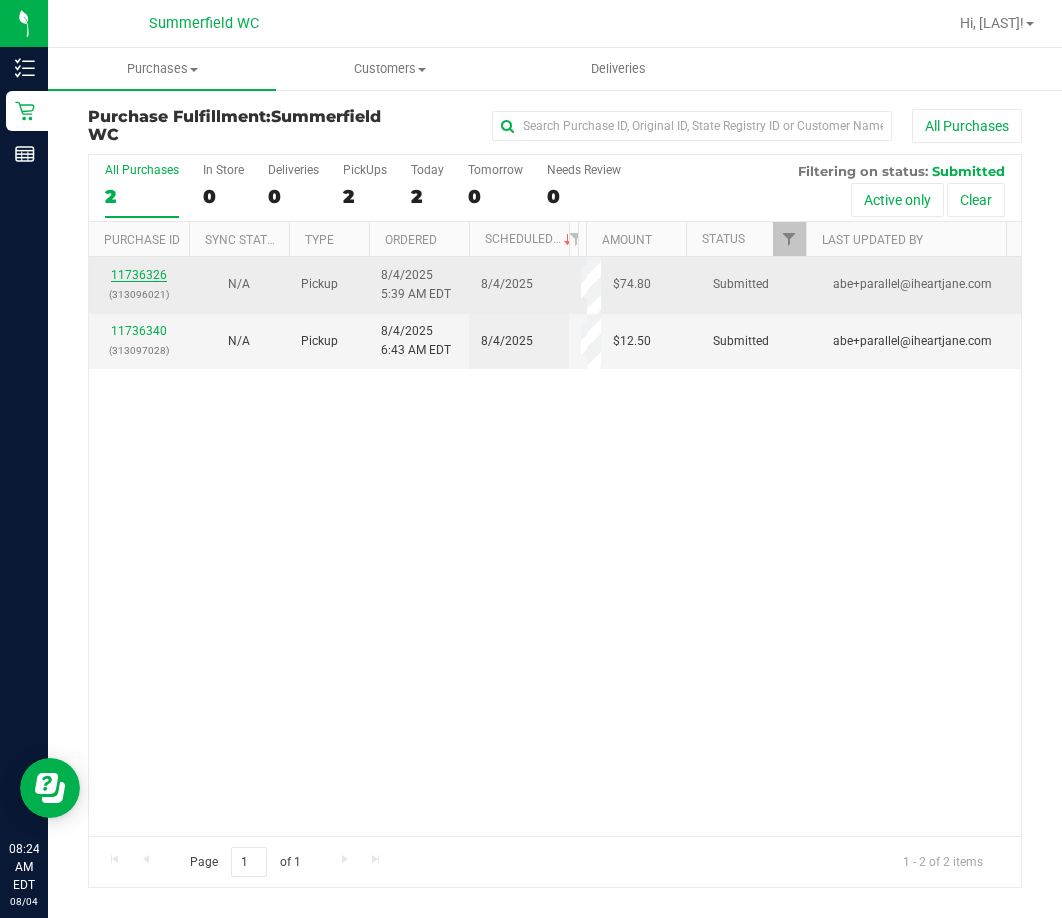 click on "11736326" at bounding box center (139, 275) 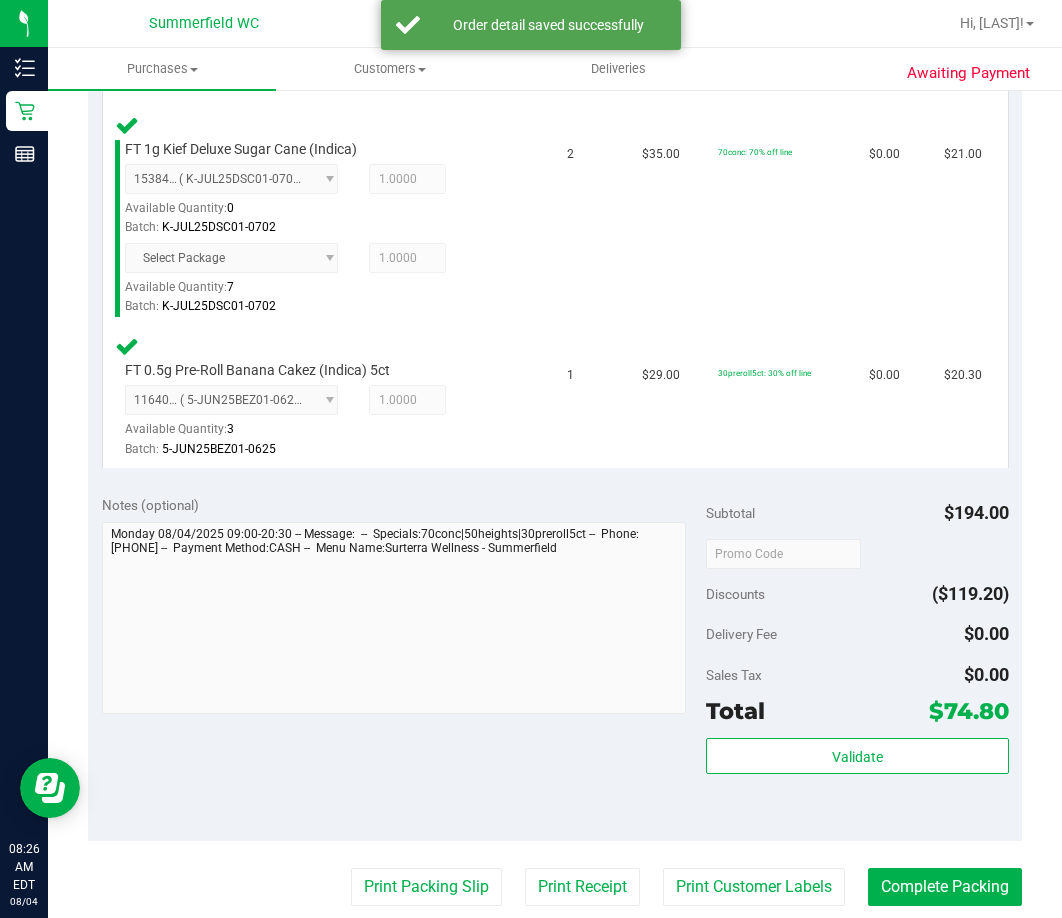 scroll, scrollTop: 1000, scrollLeft: 0, axis: vertical 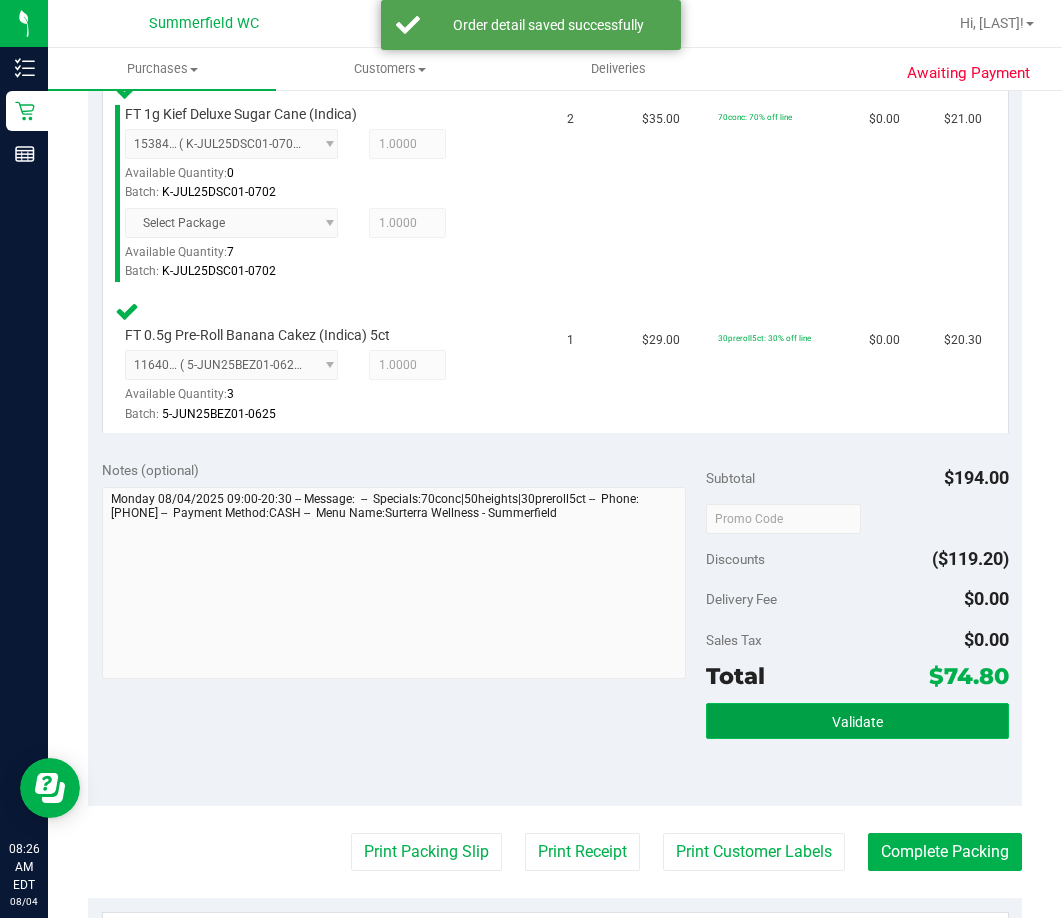 drag, startPoint x: 781, startPoint y: 733, endPoint x: 759, endPoint y: 724, distance: 23.769728 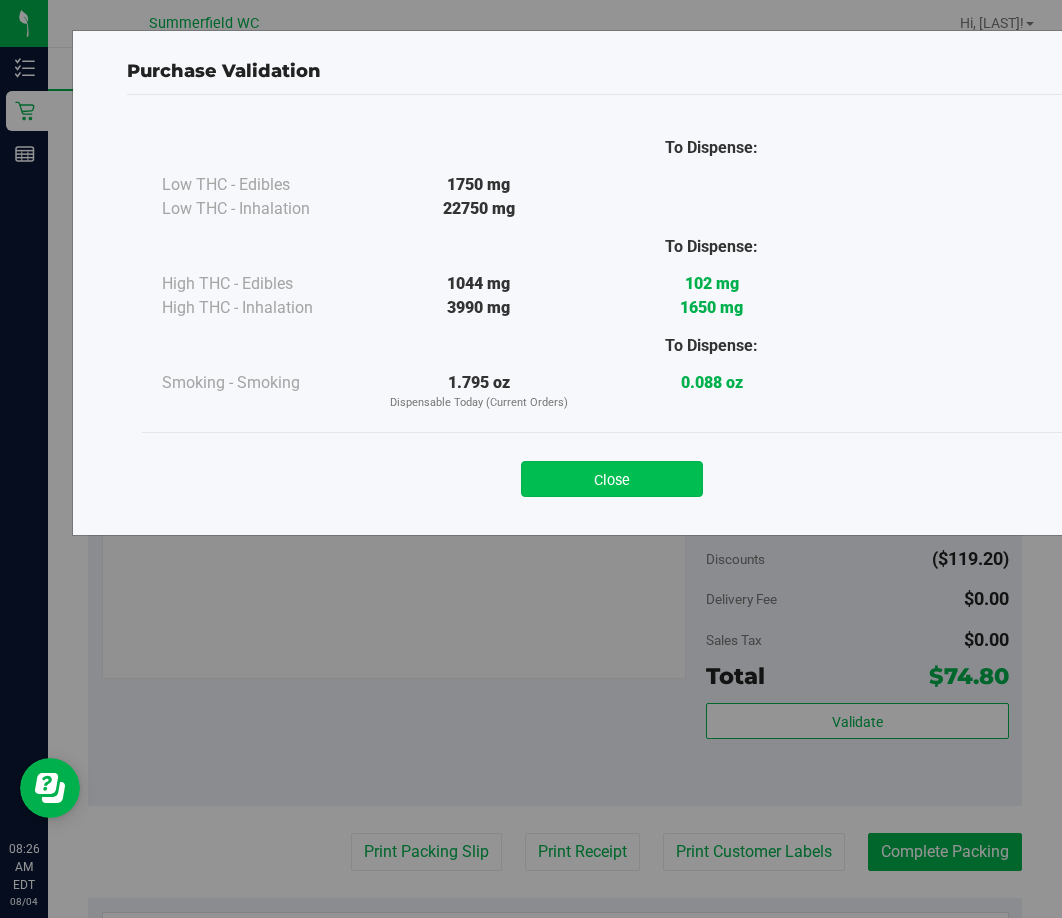 click on "Close" at bounding box center [612, 479] 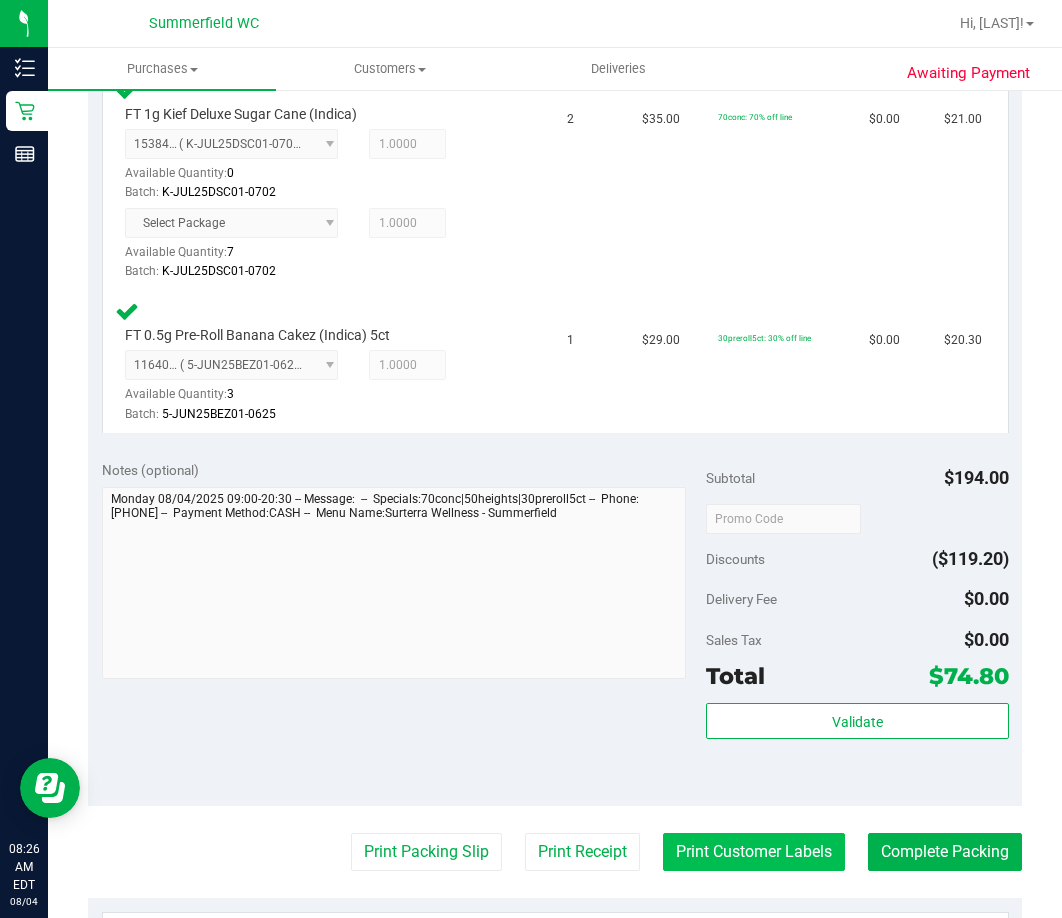 click on "Print Customer Labels" at bounding box center (754, 852) 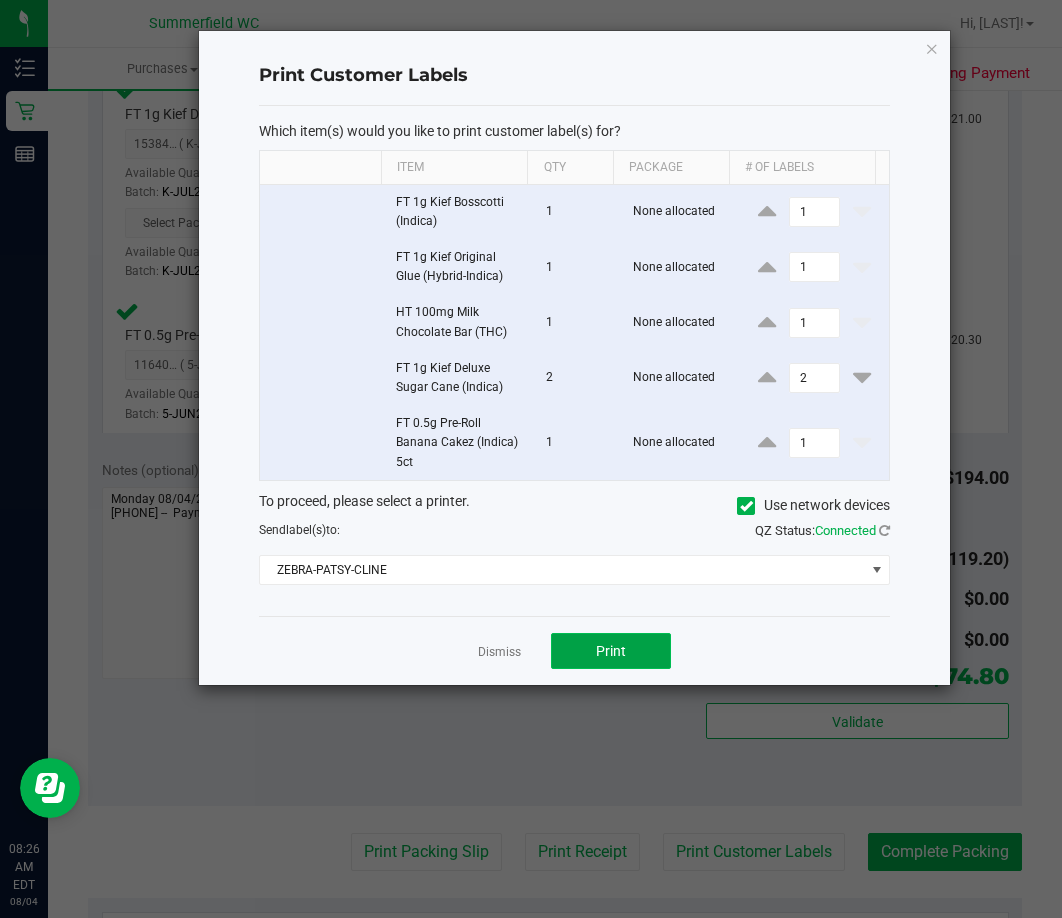 click on "Print" 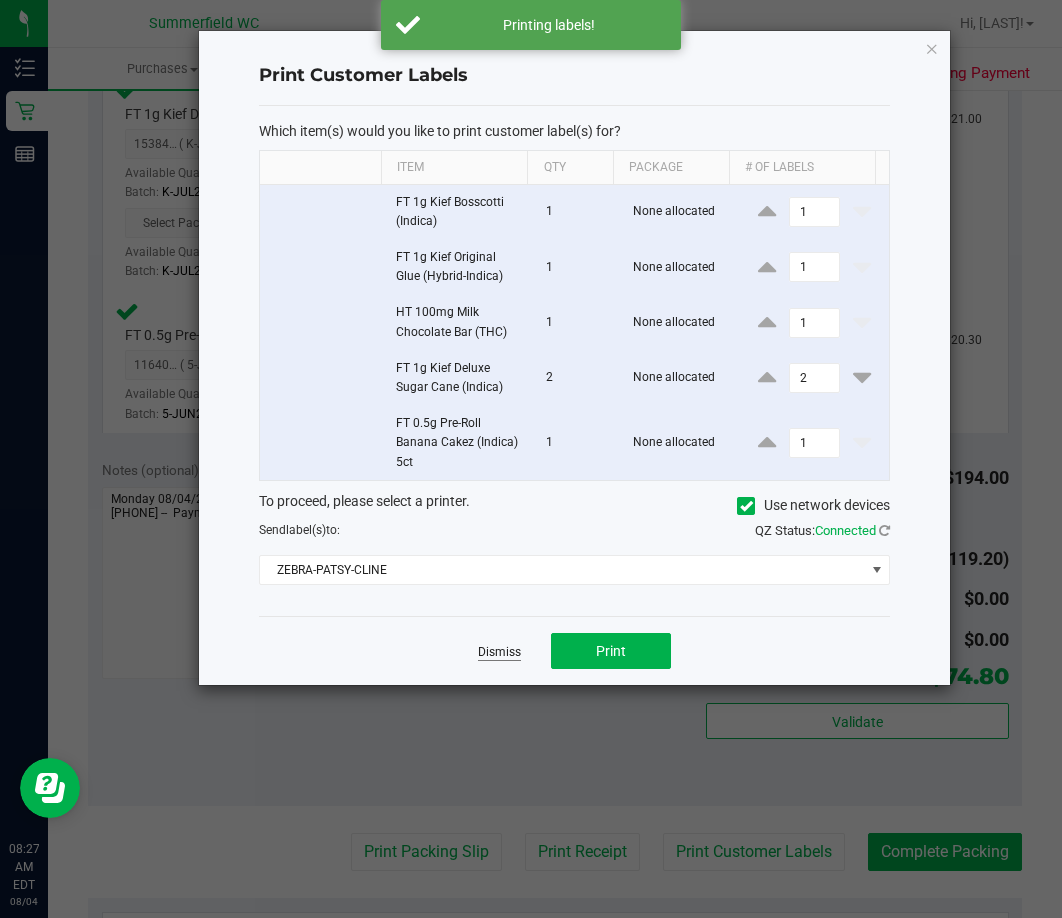click on "Dismiss" 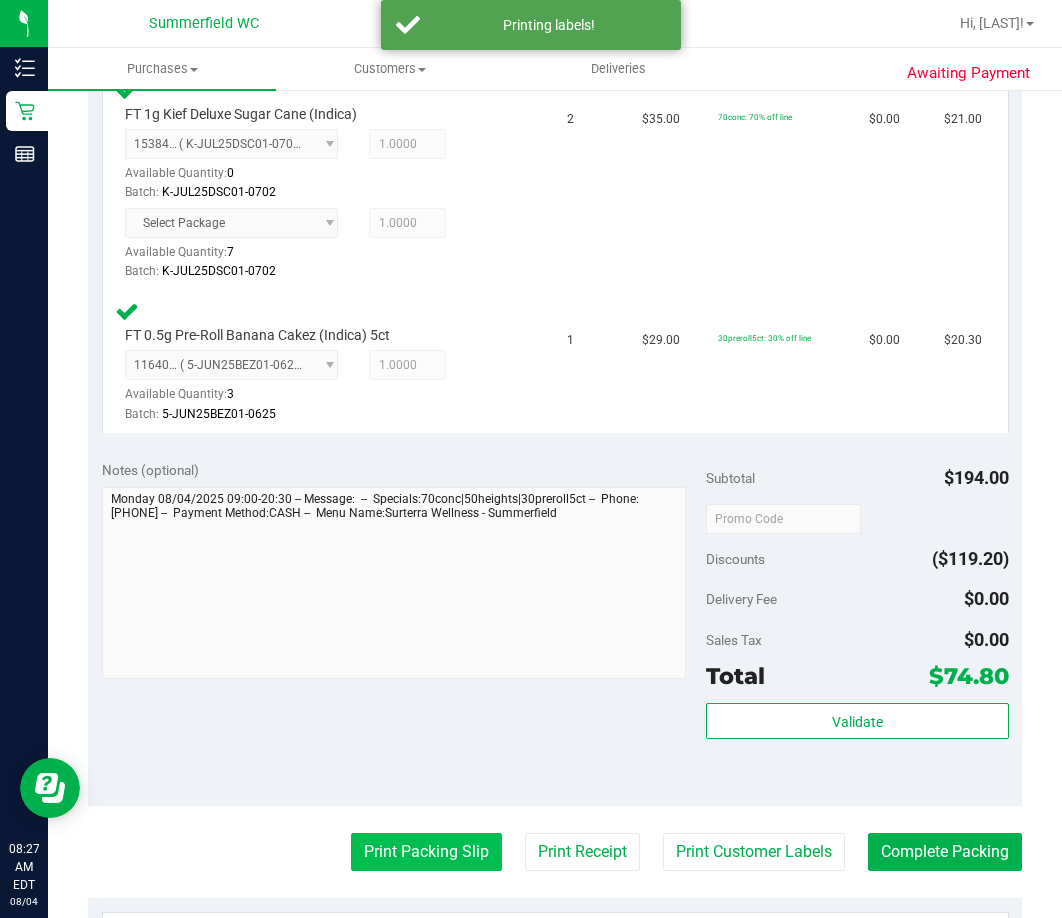 click on "Print Packing Slip" at bounding box center (426, 852) 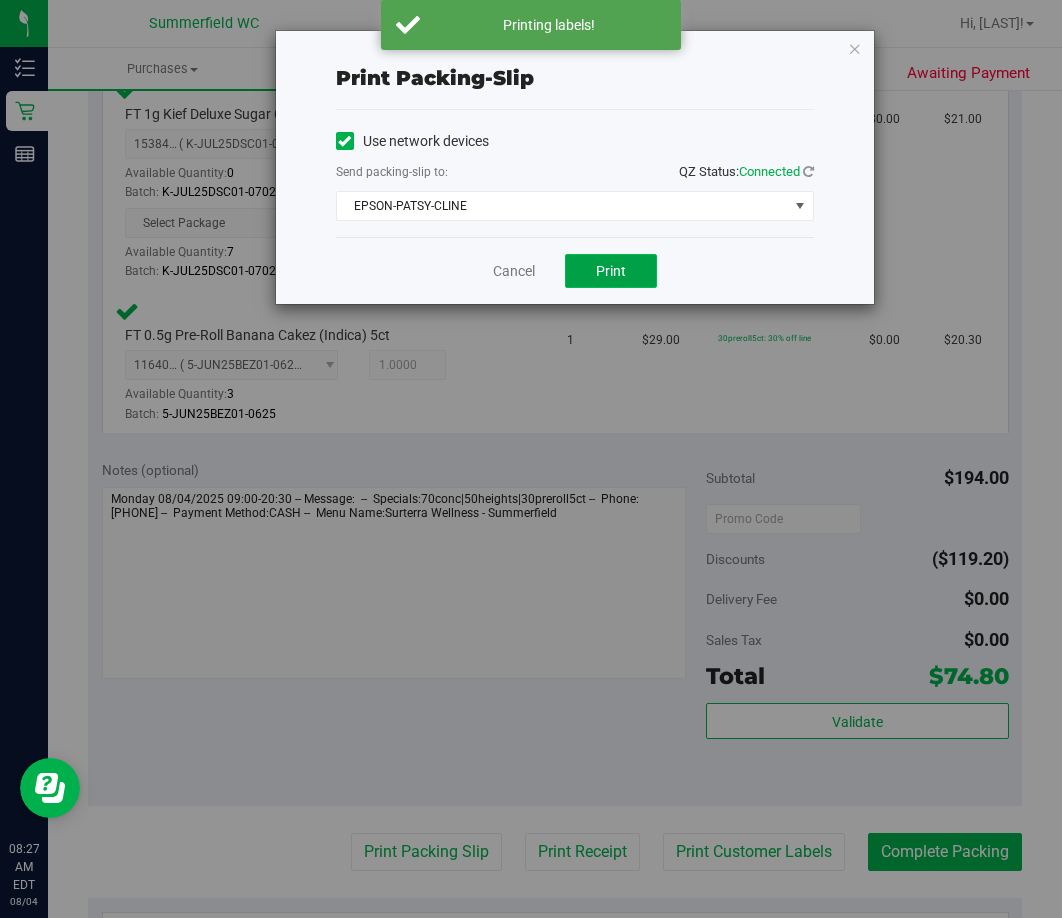 click on "Print" at bounding box center [611, 271] 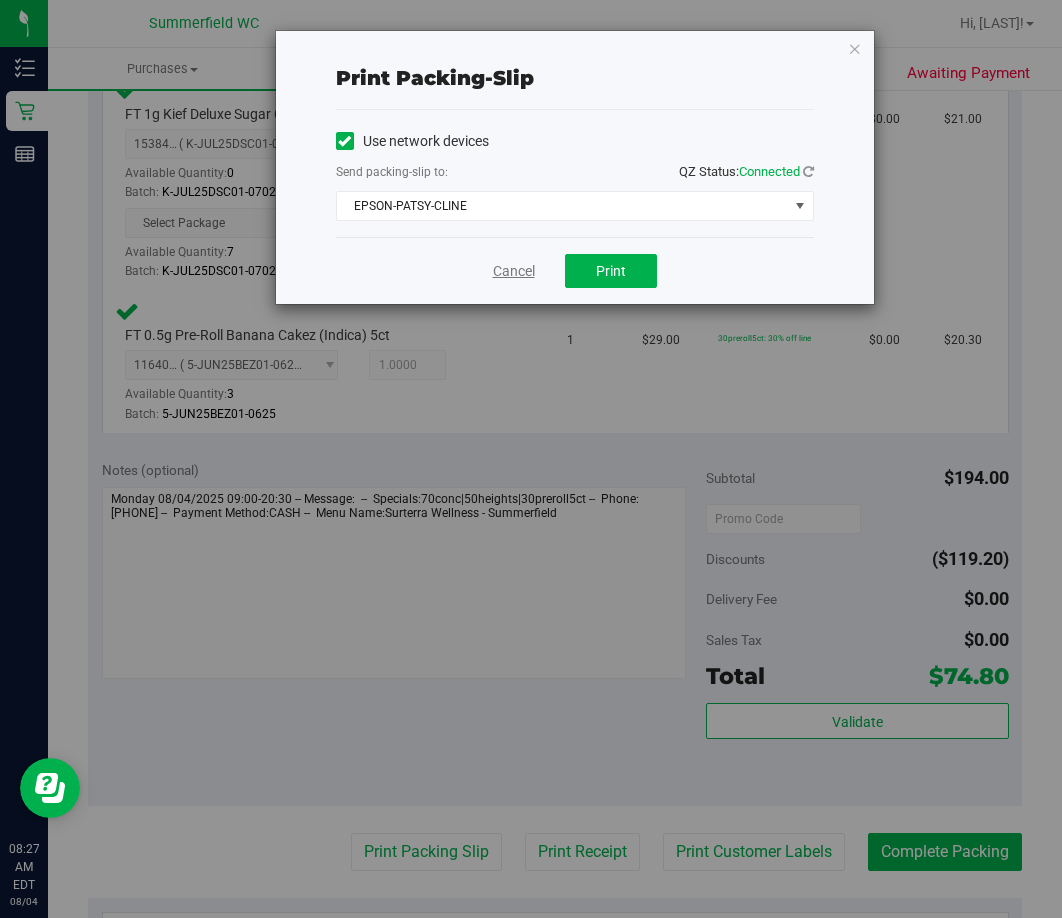 click on "Cancel" at bounding box center (514, 271) 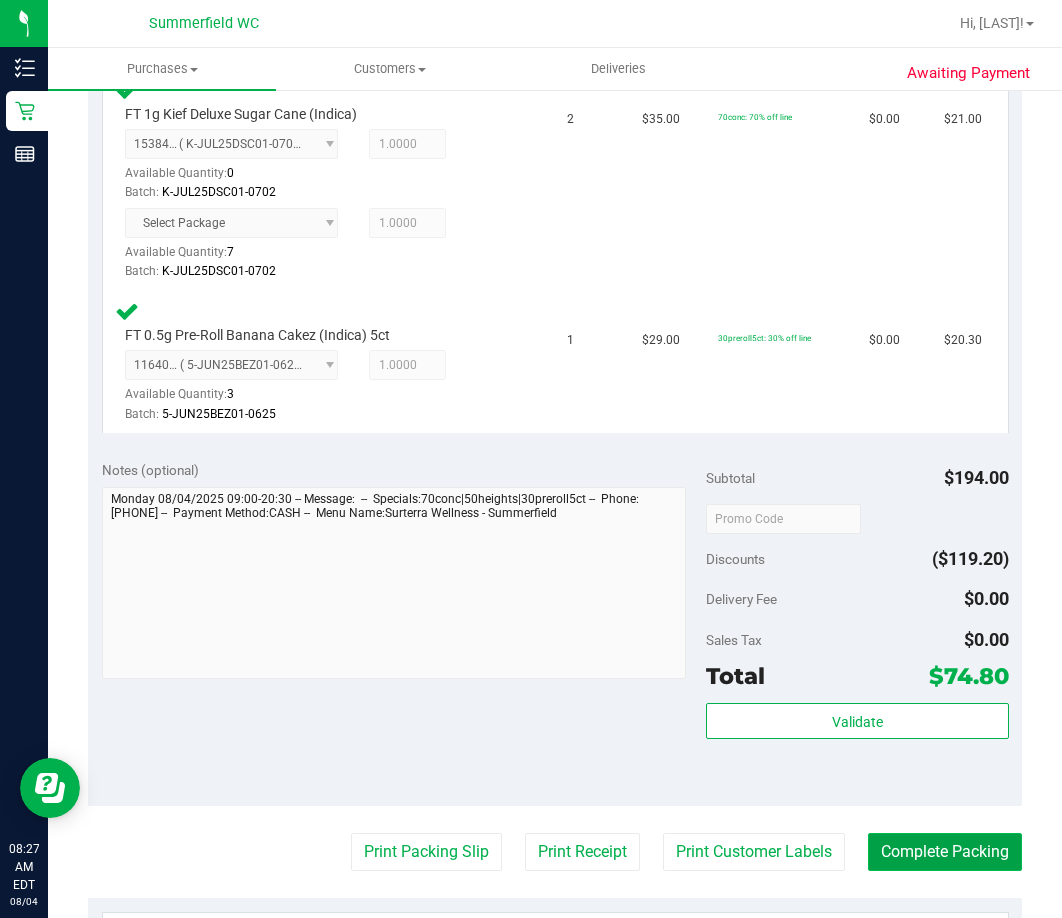 click on "Complete Packing" at bounding box center [945, 852] 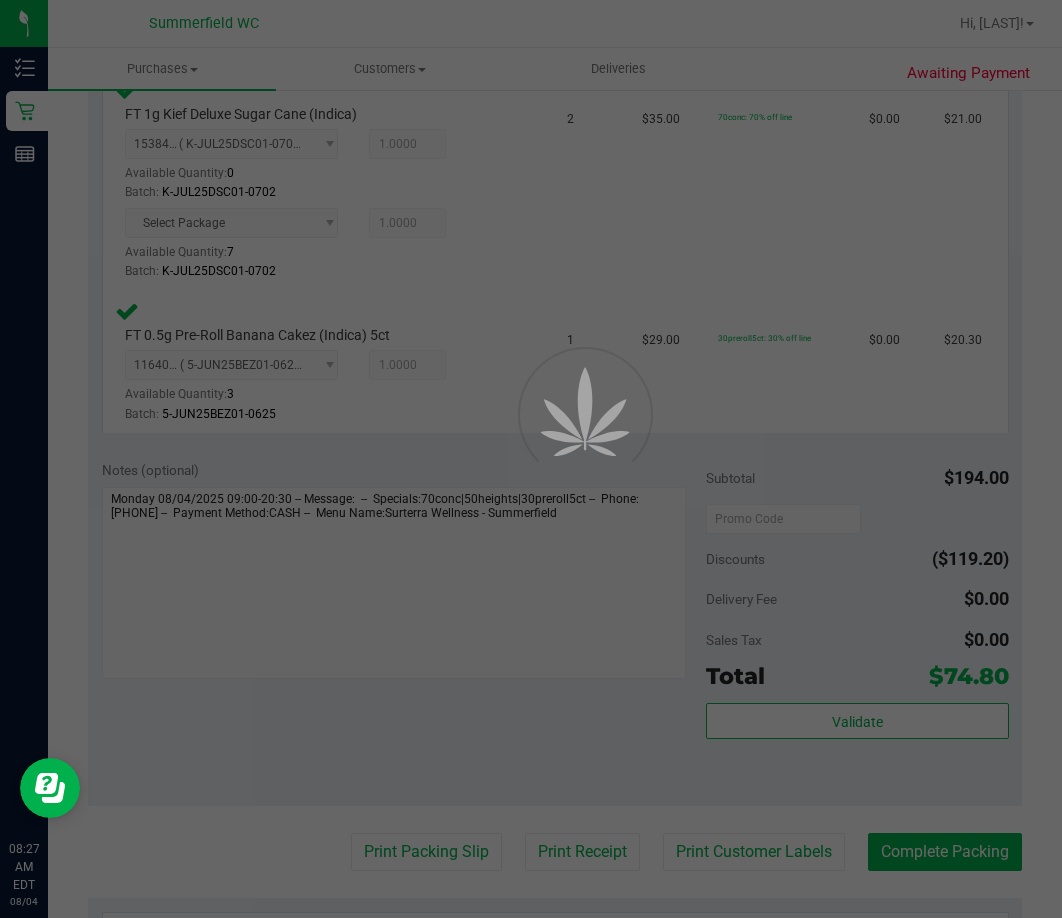 scroll, scrollTop: 0, scrollLeft: 0, axis: both 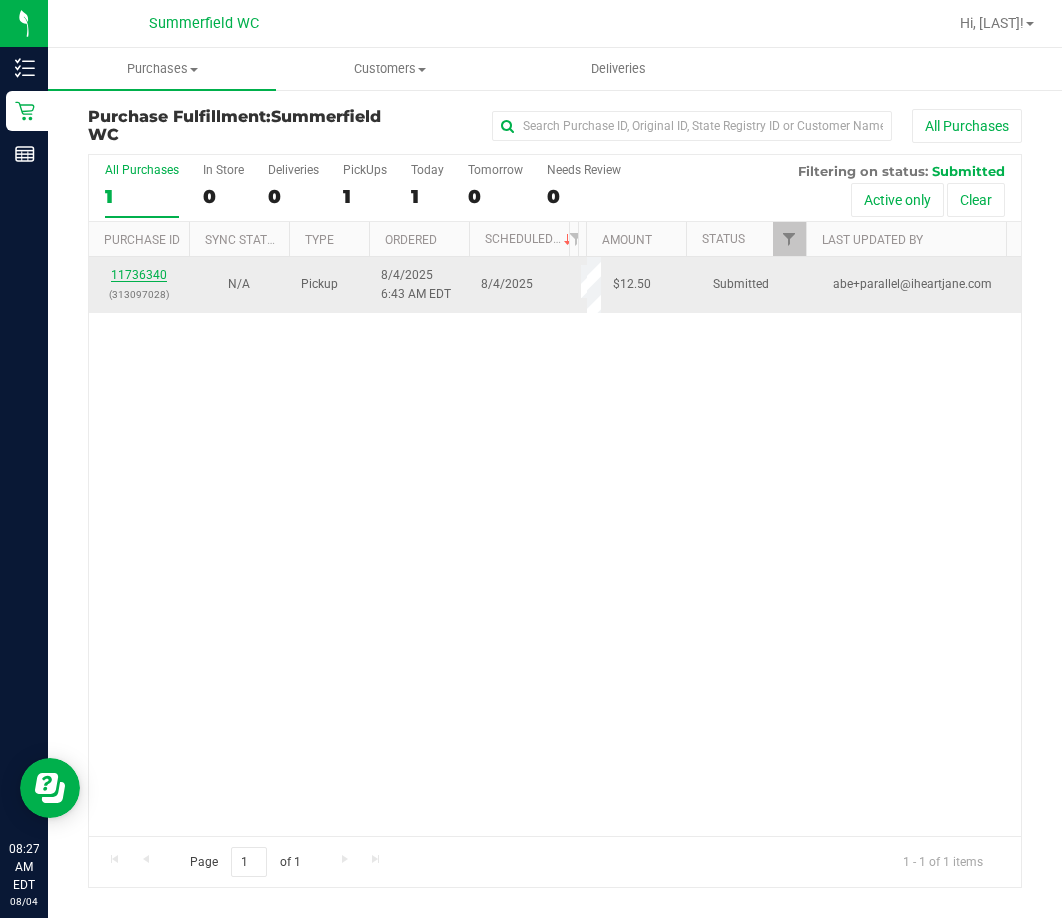 click on "11736340" at bounding box center (139, 275) 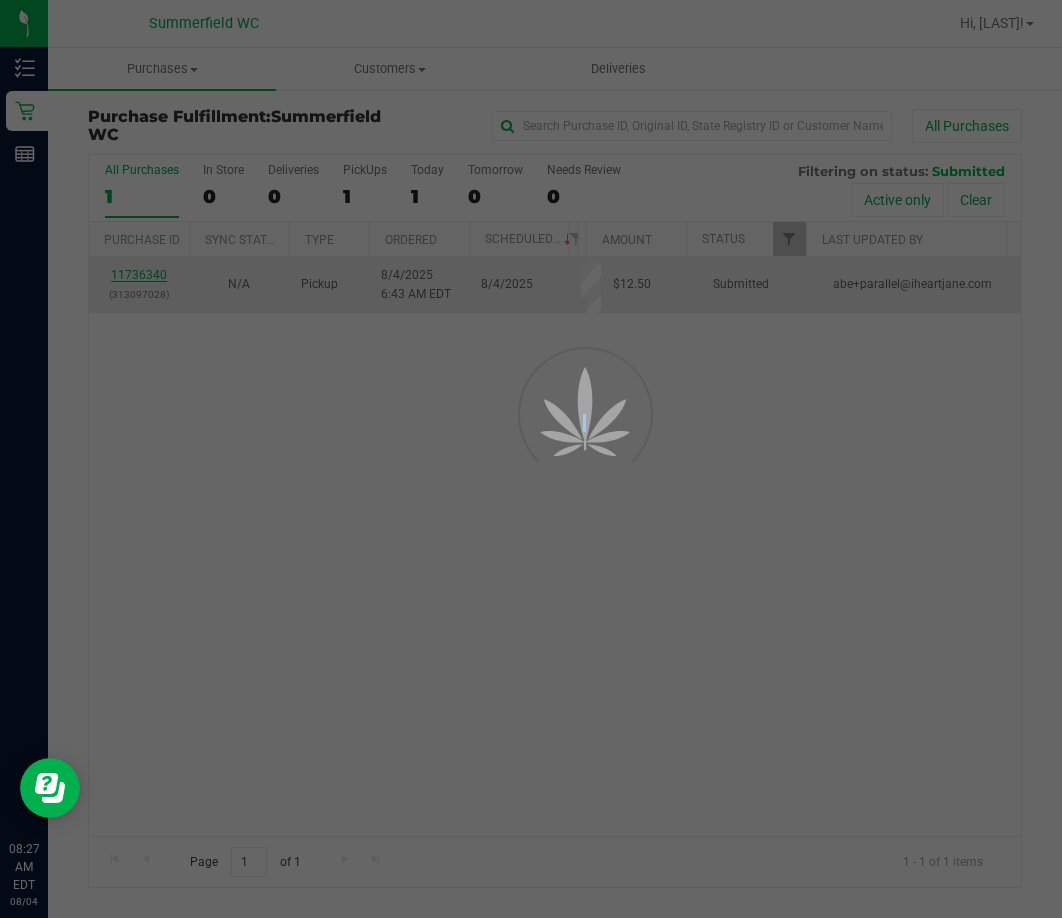 click at bounding box center (531, 459) 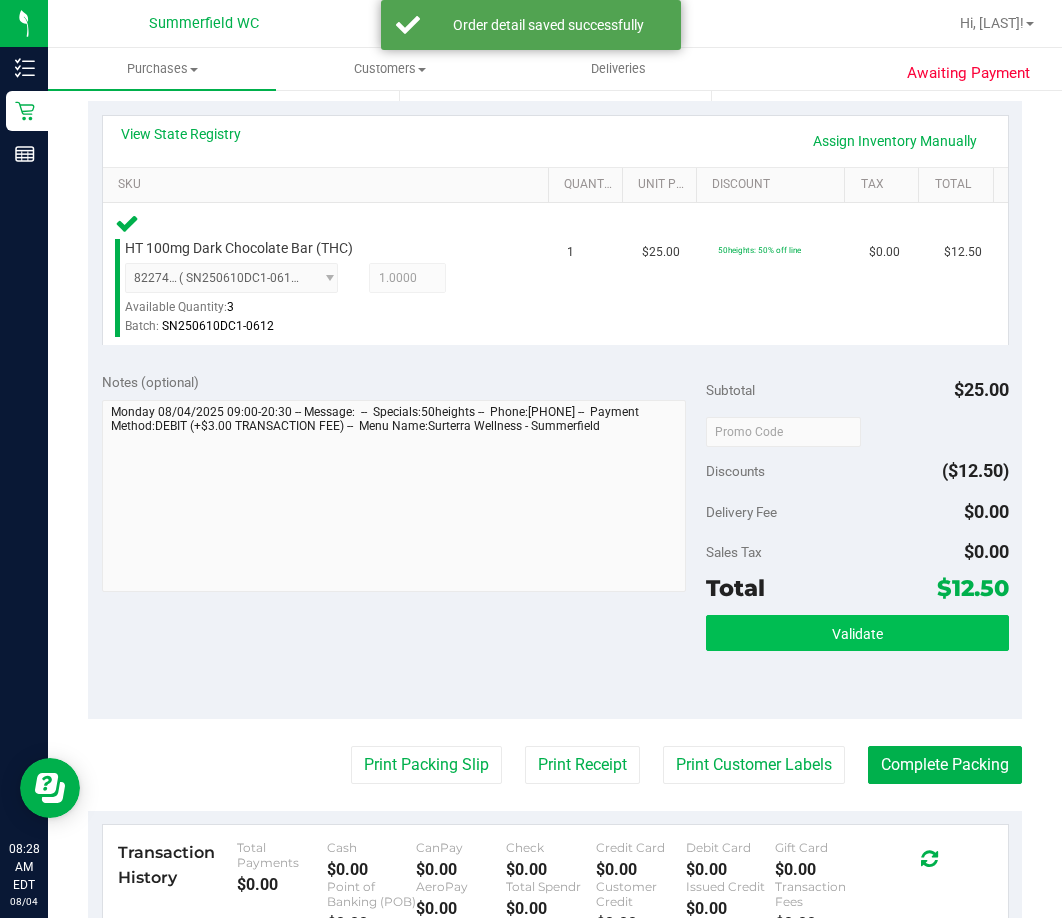 scroll, scrollTop: 500, scrollLeft: 0, axis: vertical 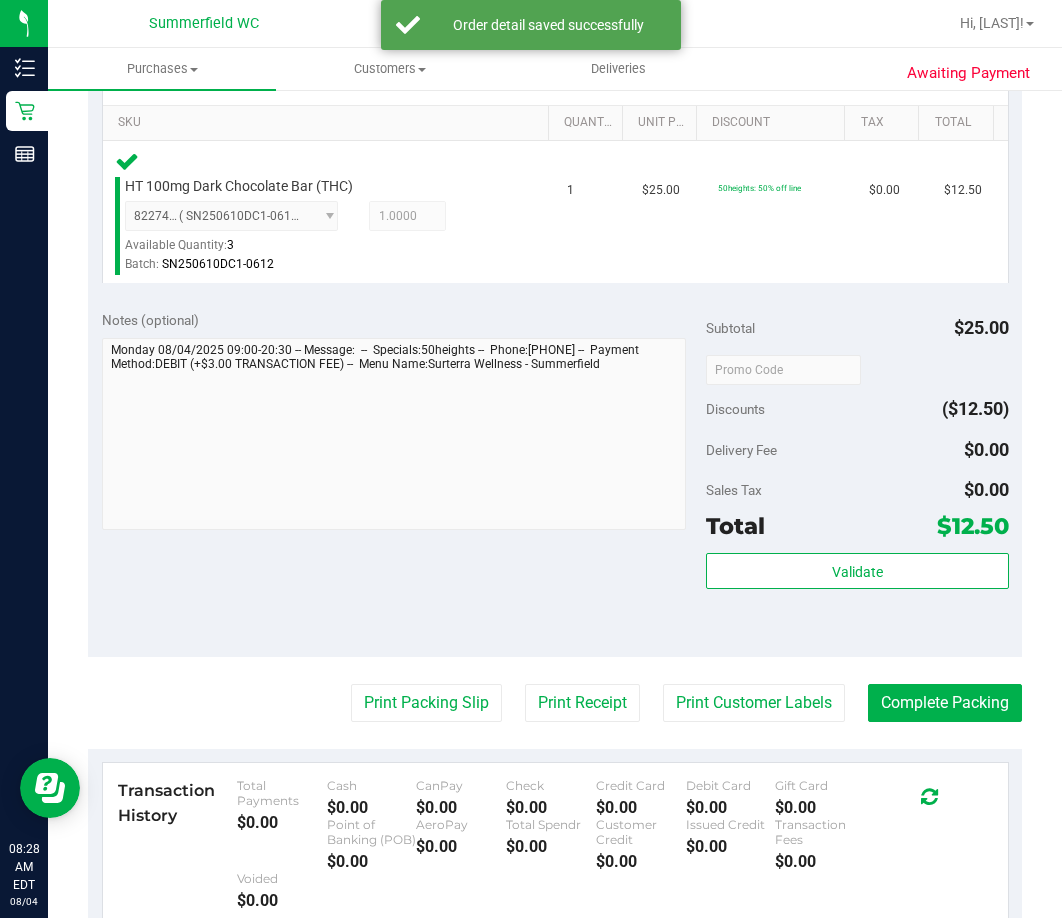 click on "Validate" at bounding box center (857, 598) 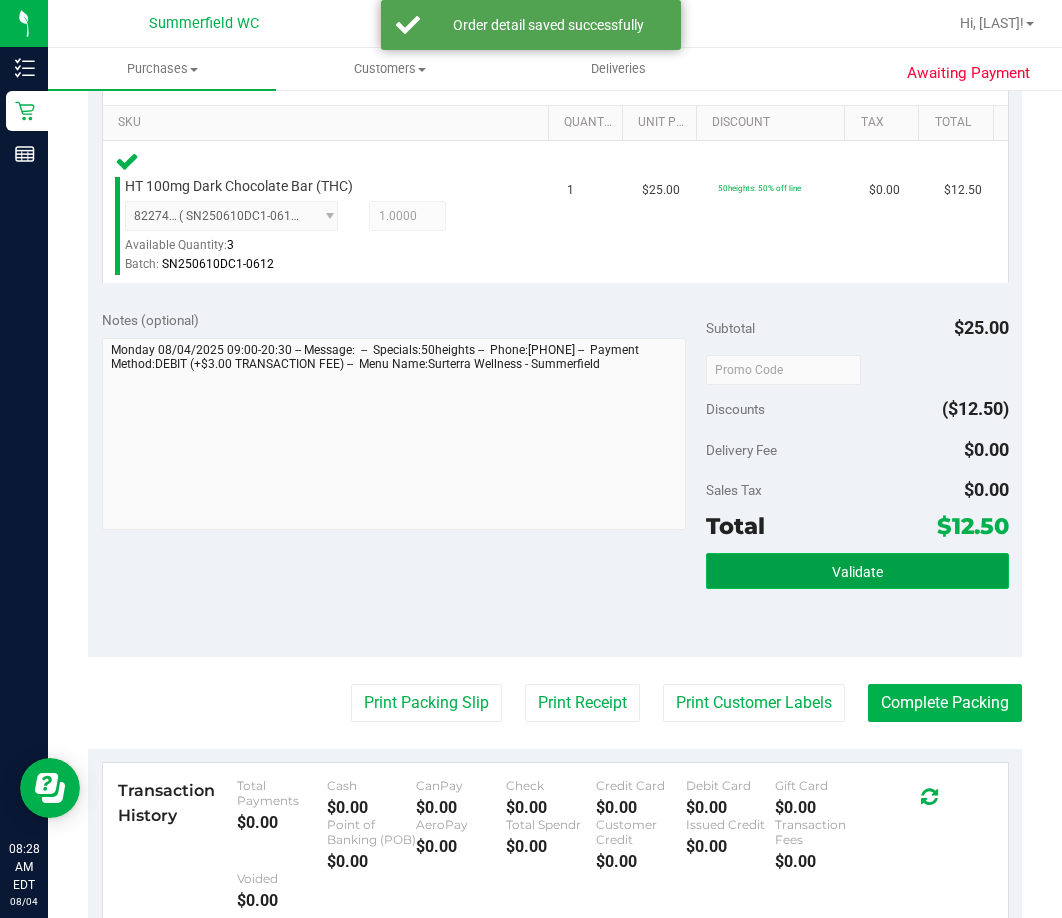 click on "Validate" at bounding box center [857, 571] 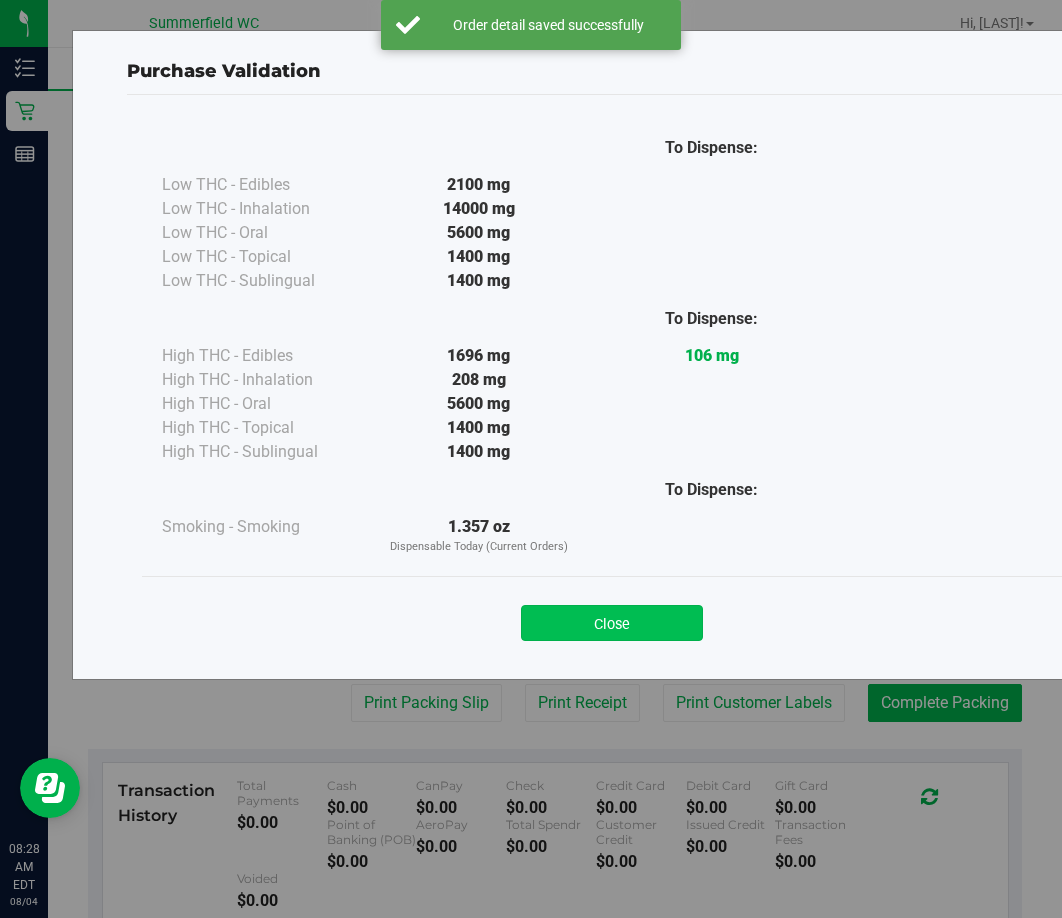 click on "Close" at bounding box center [612, 623] 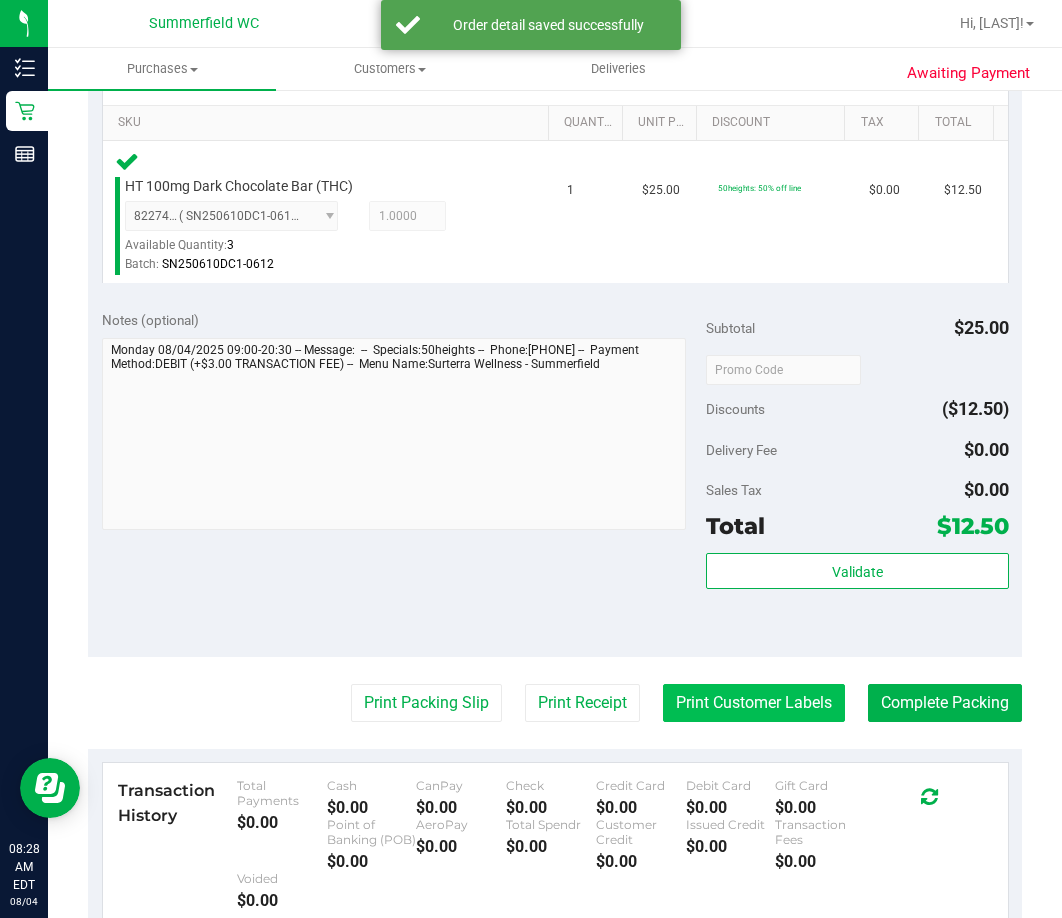 click on "Print Customer Labels" at bounding box center (754, 703) 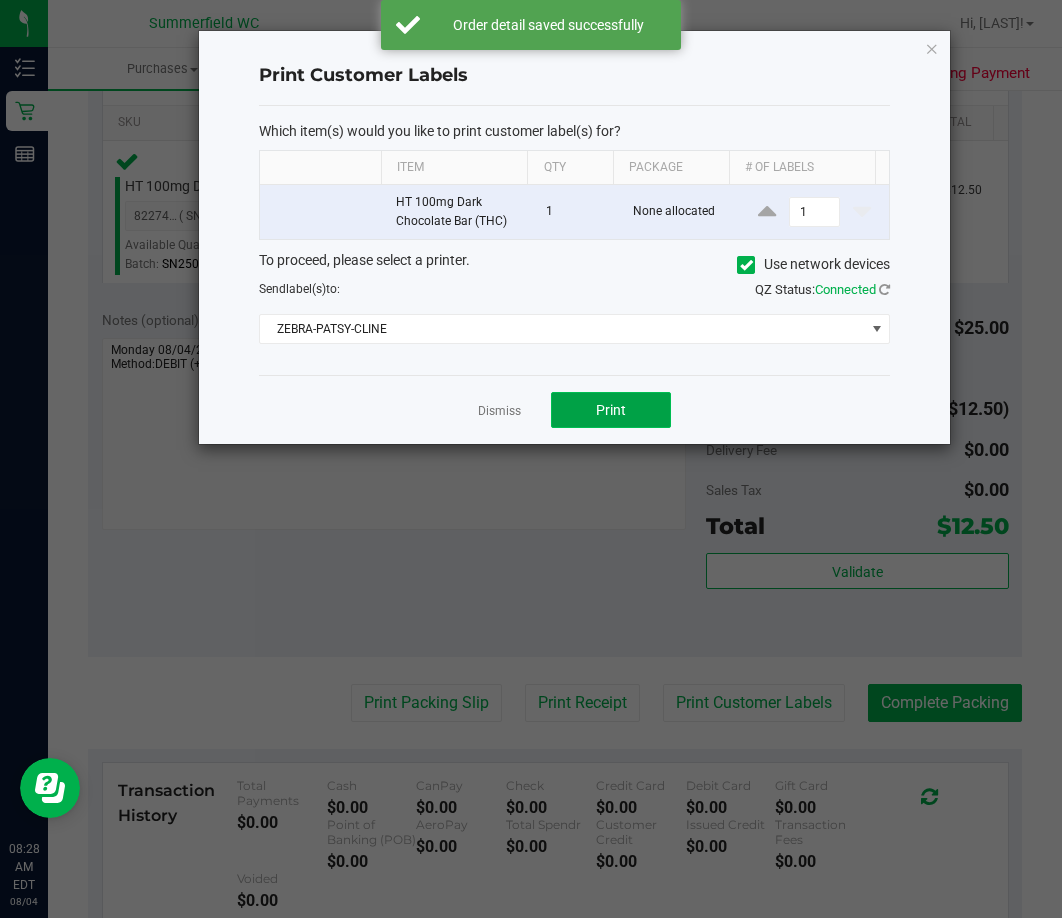 click on "Print" 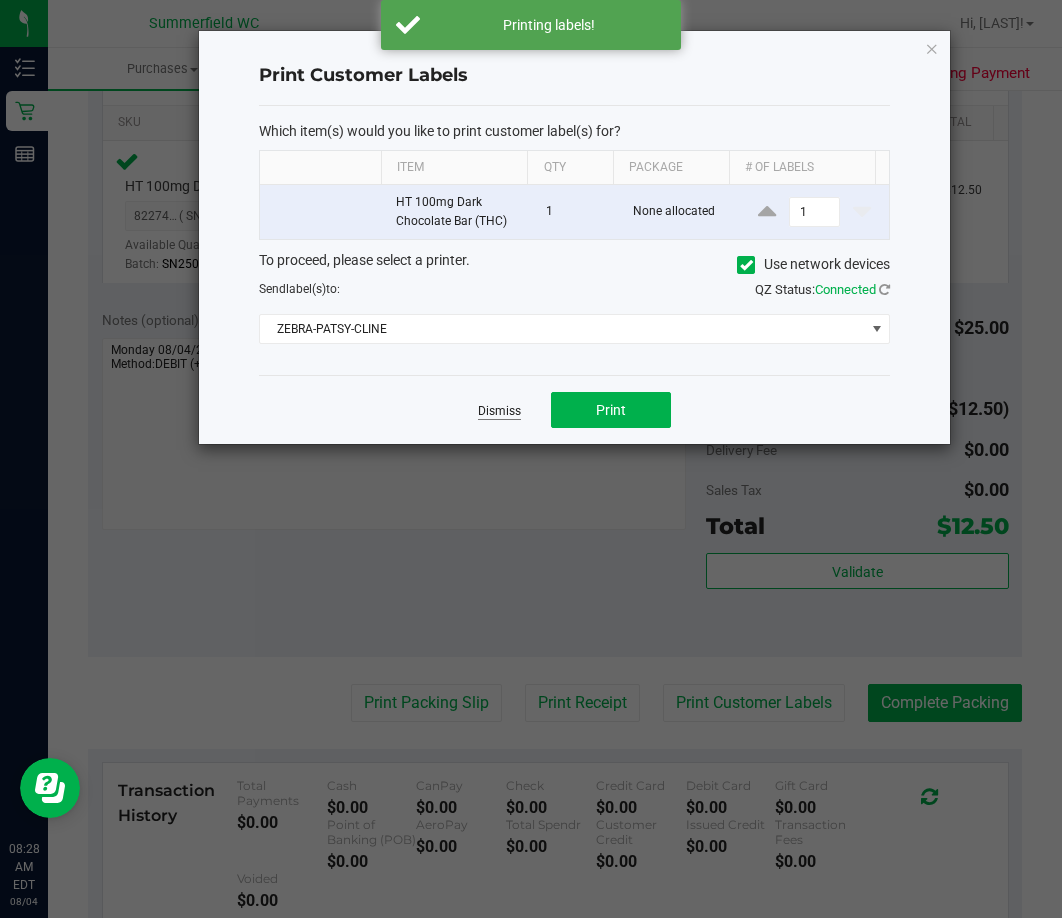 click on "Dismiss" 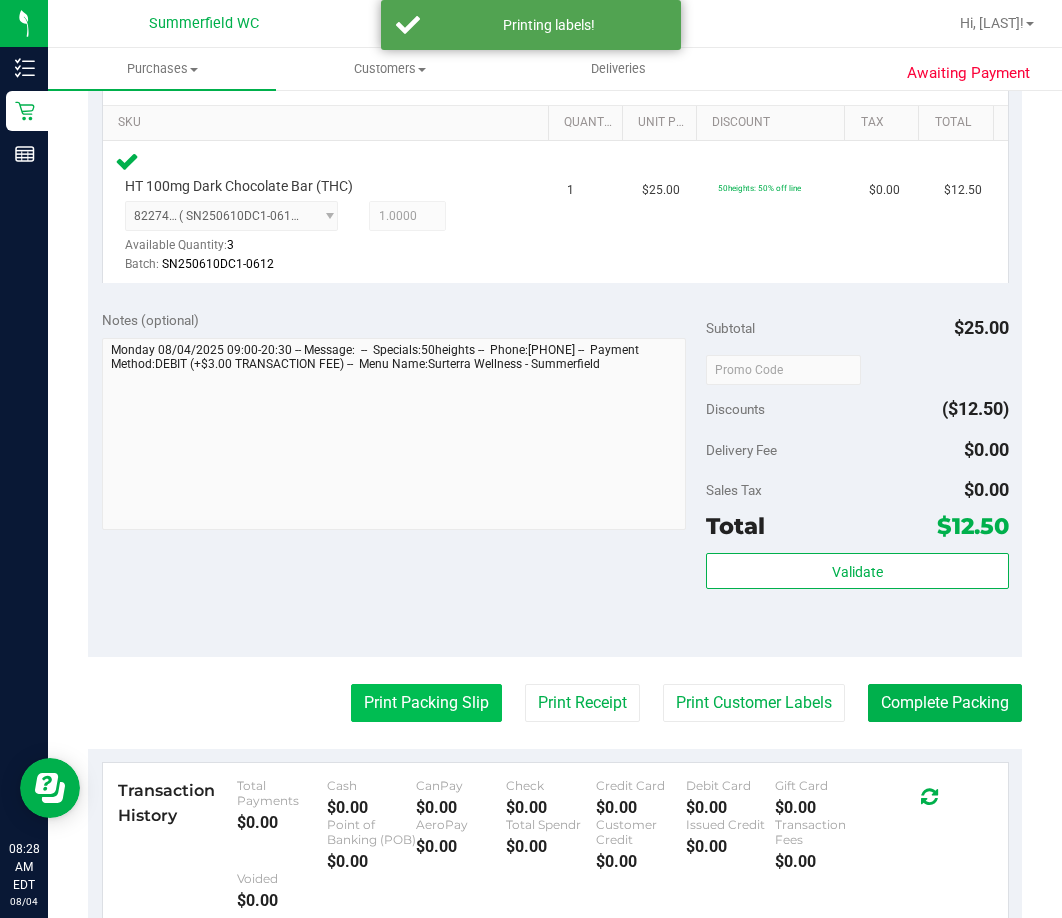 click on "Print Packing Slip" at bounding box center [426, 703] 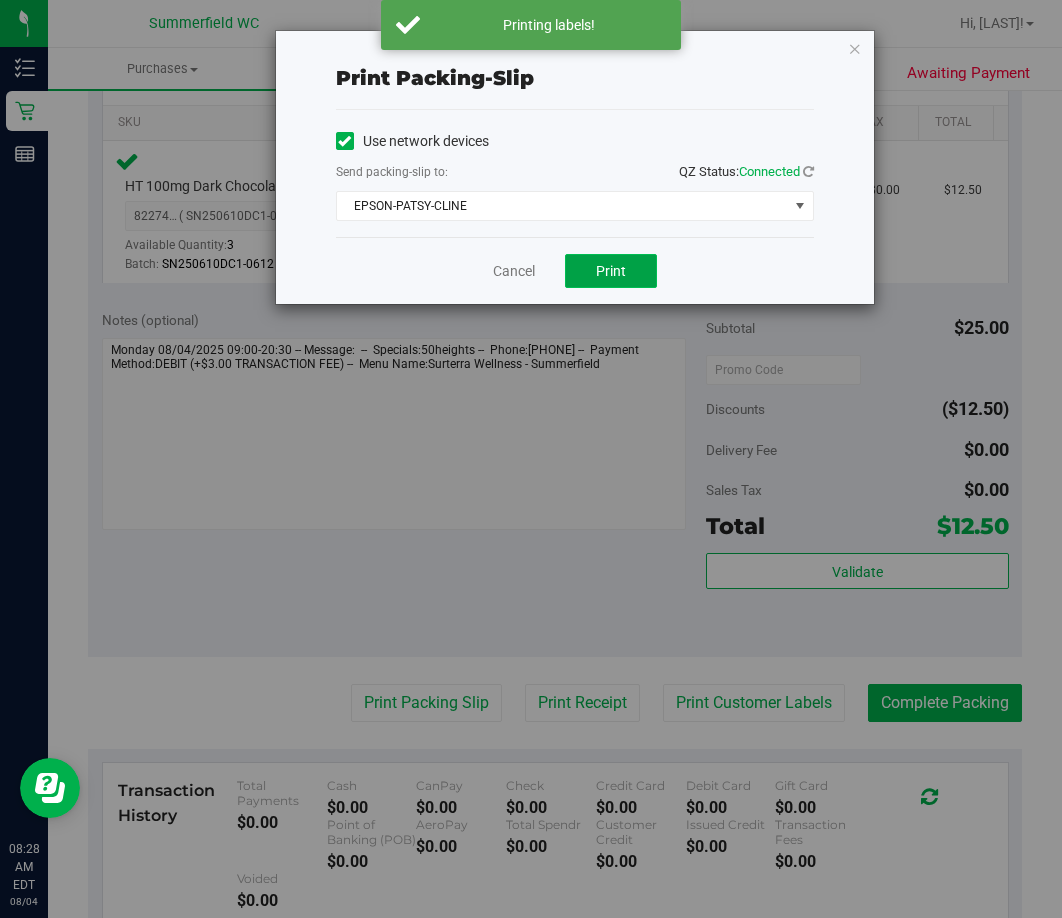 click on "Print" at bounding box center [611, 271] 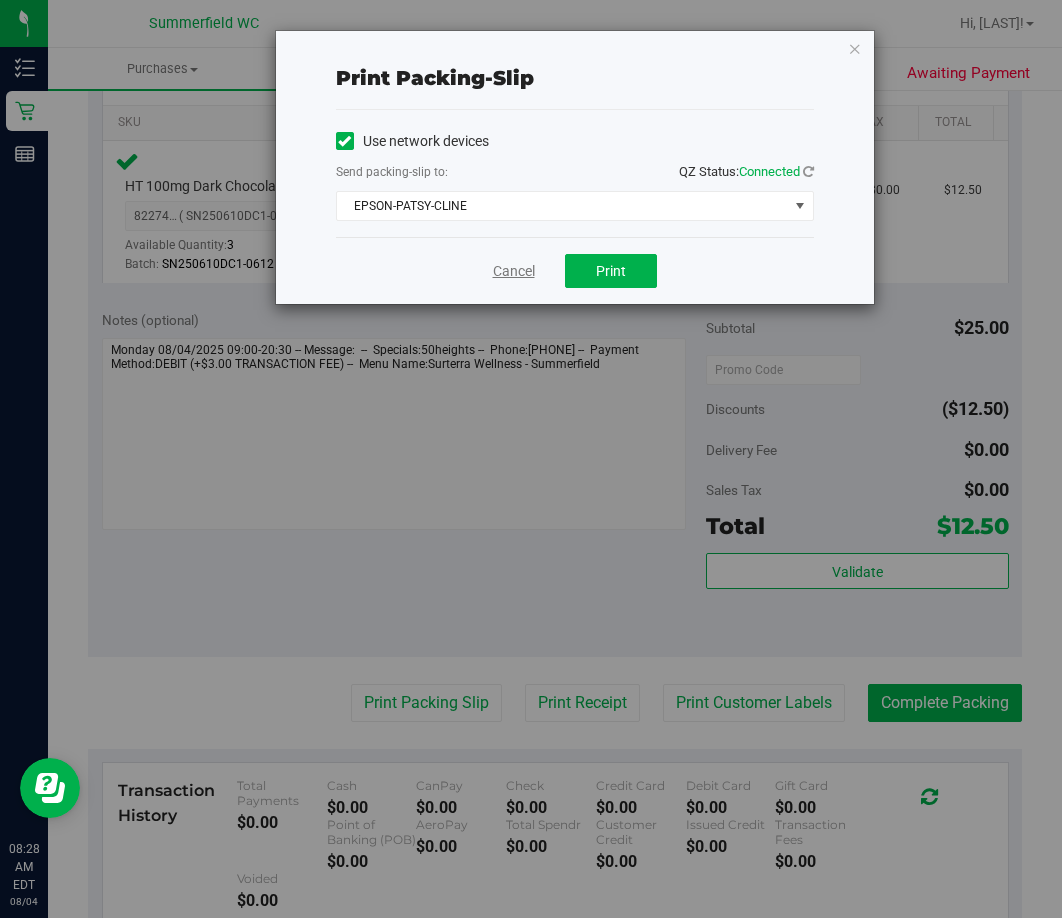click on "Cancel" at bounding box center (514, 271) 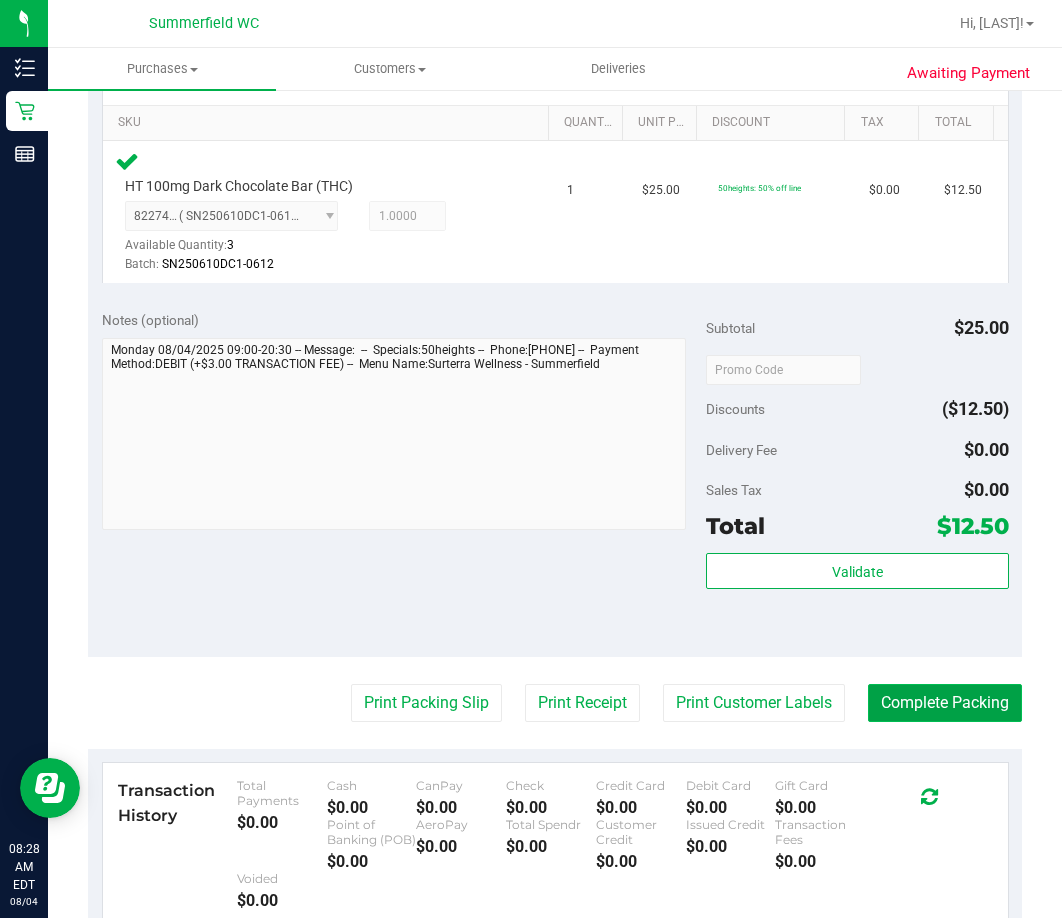 click on "Complete Packing" at bounding box center [945, 703] 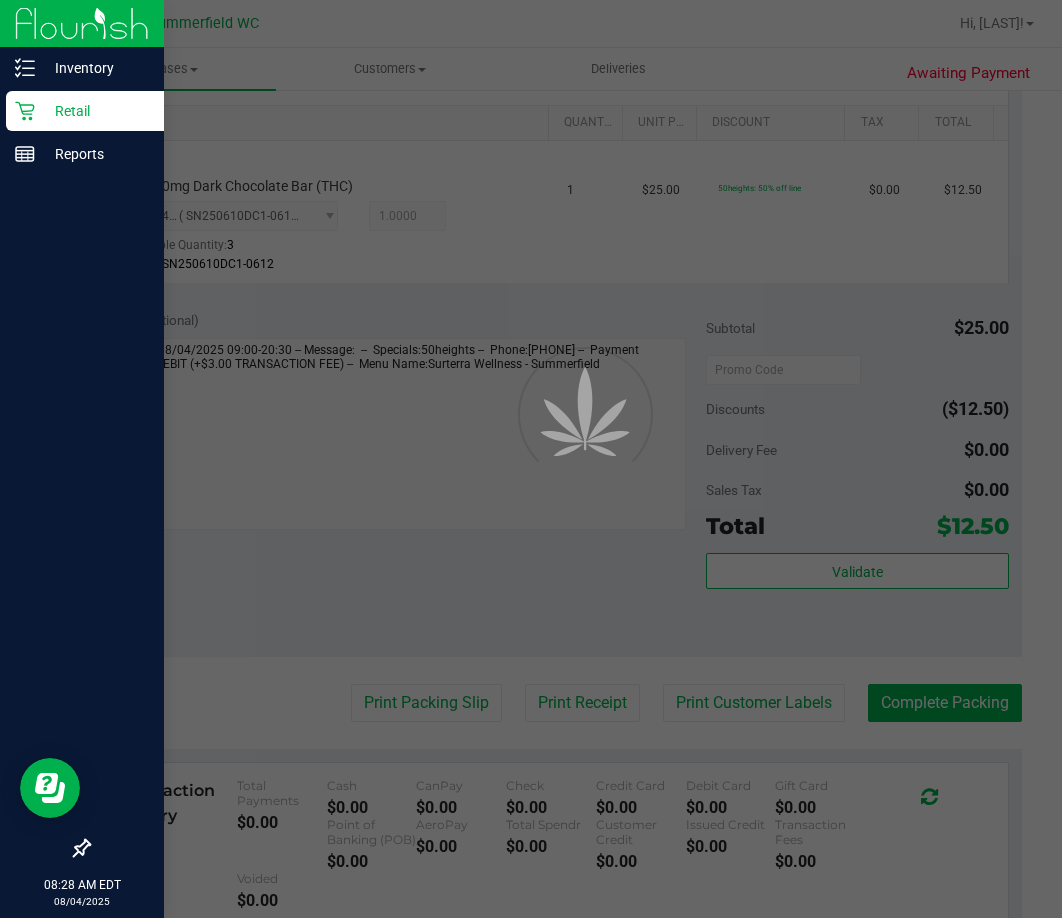 scroll, scrollTop: 0, scrollLeft: 0, axis: both 